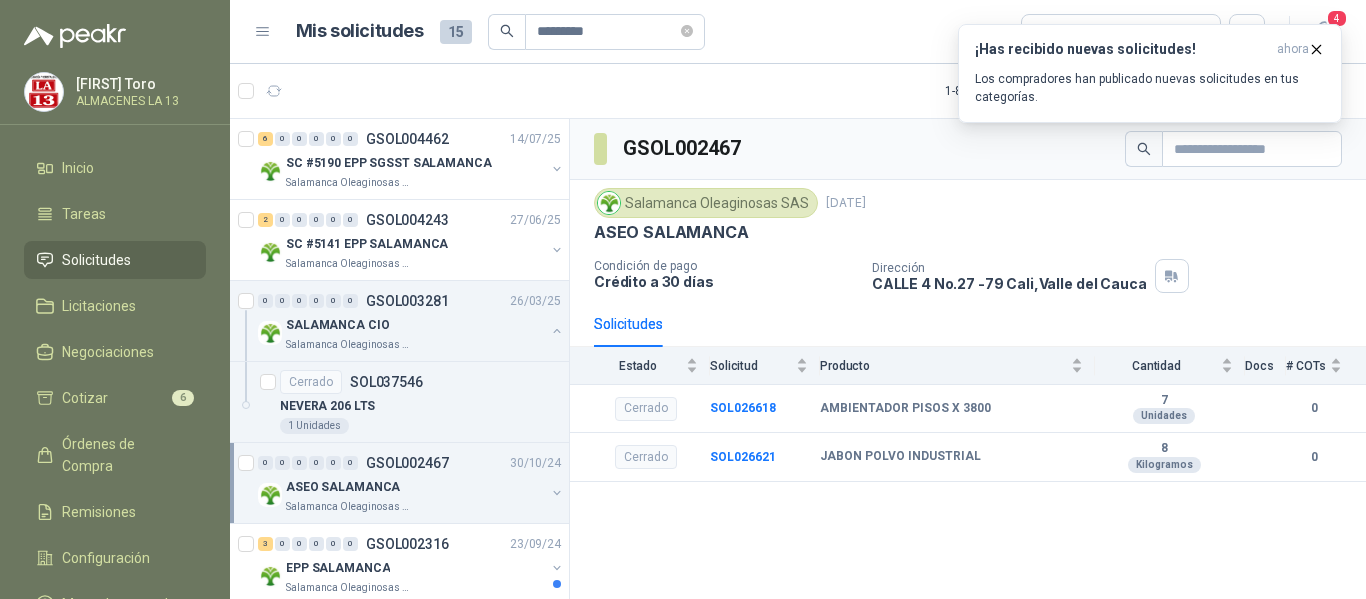 scroll, scrollTop: 0, scrollLeft: 0, axis: both 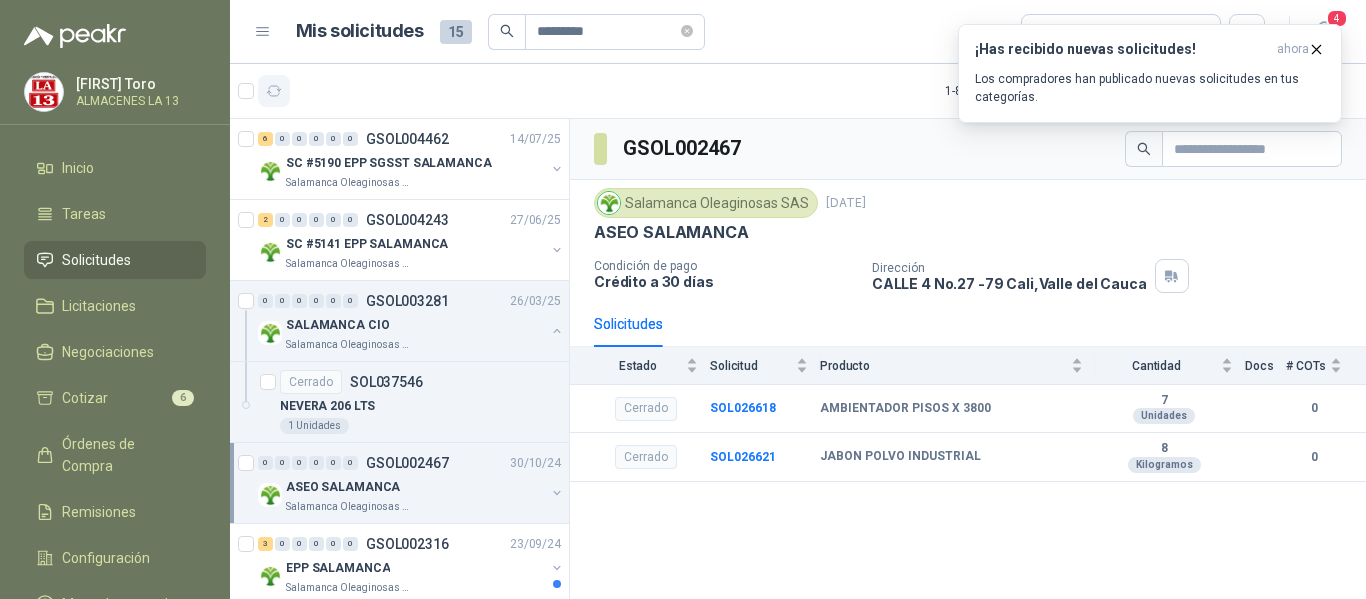 click 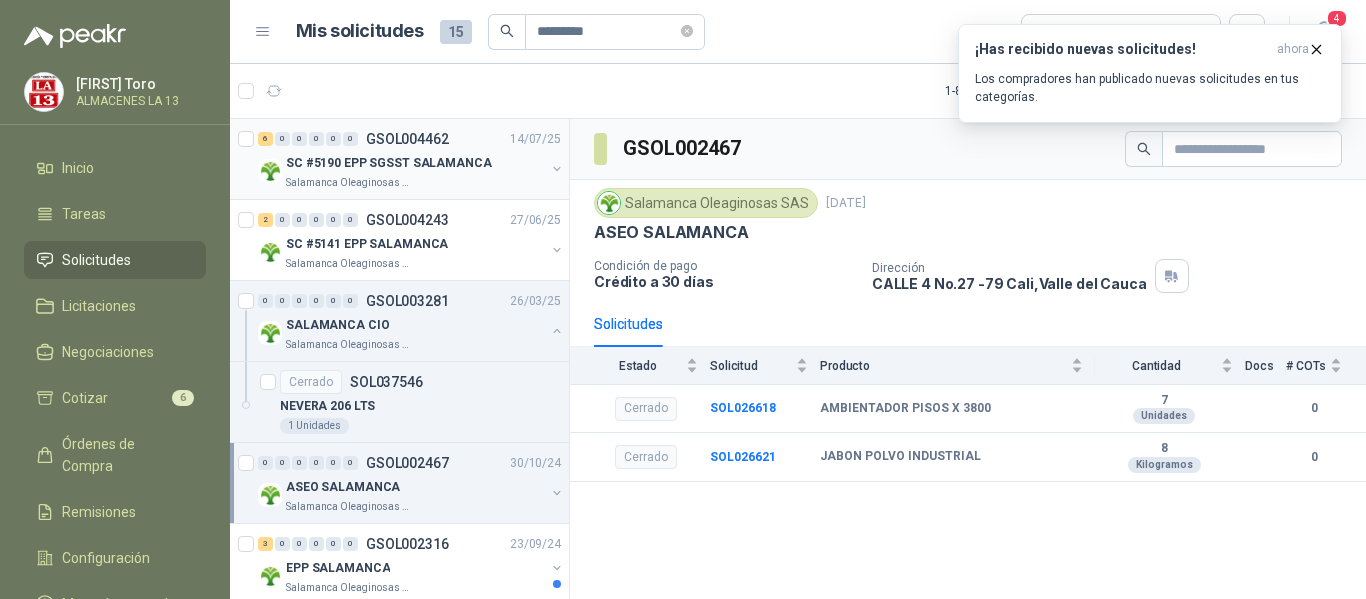 click on "6   0   0   0   0   0   GSOL004462 14/07/25" at bounding box center (411, 139) 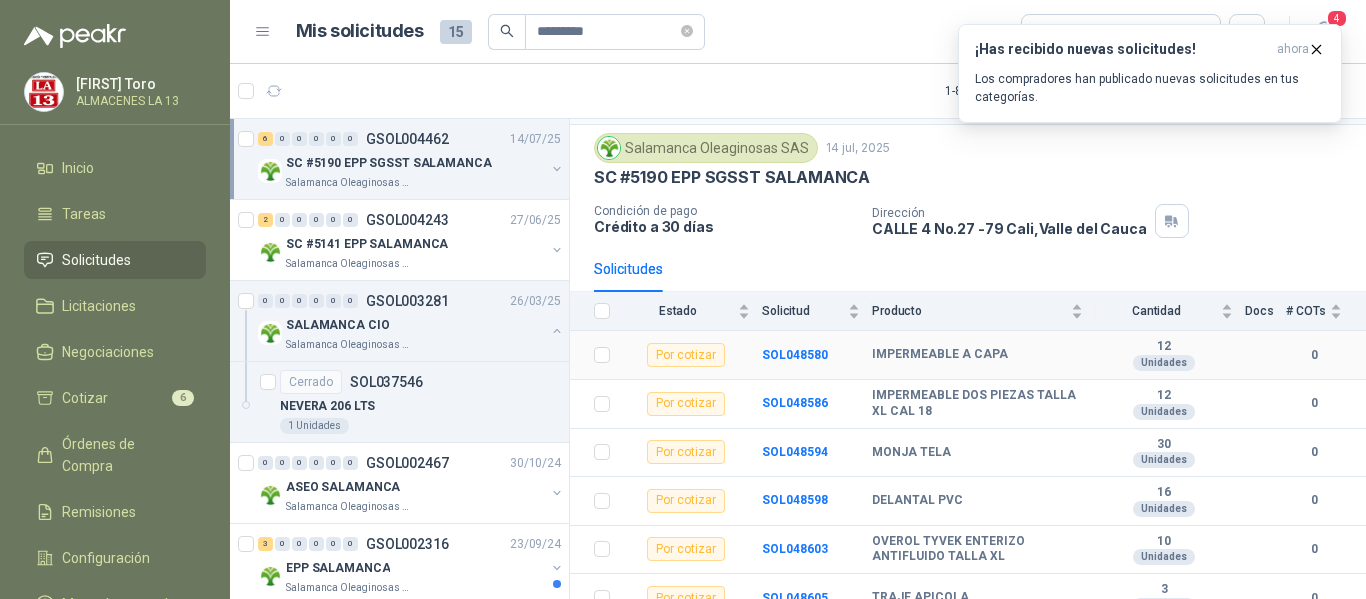 scroll, scrollTop: 72, scrollLeft: 0, axis: vertical 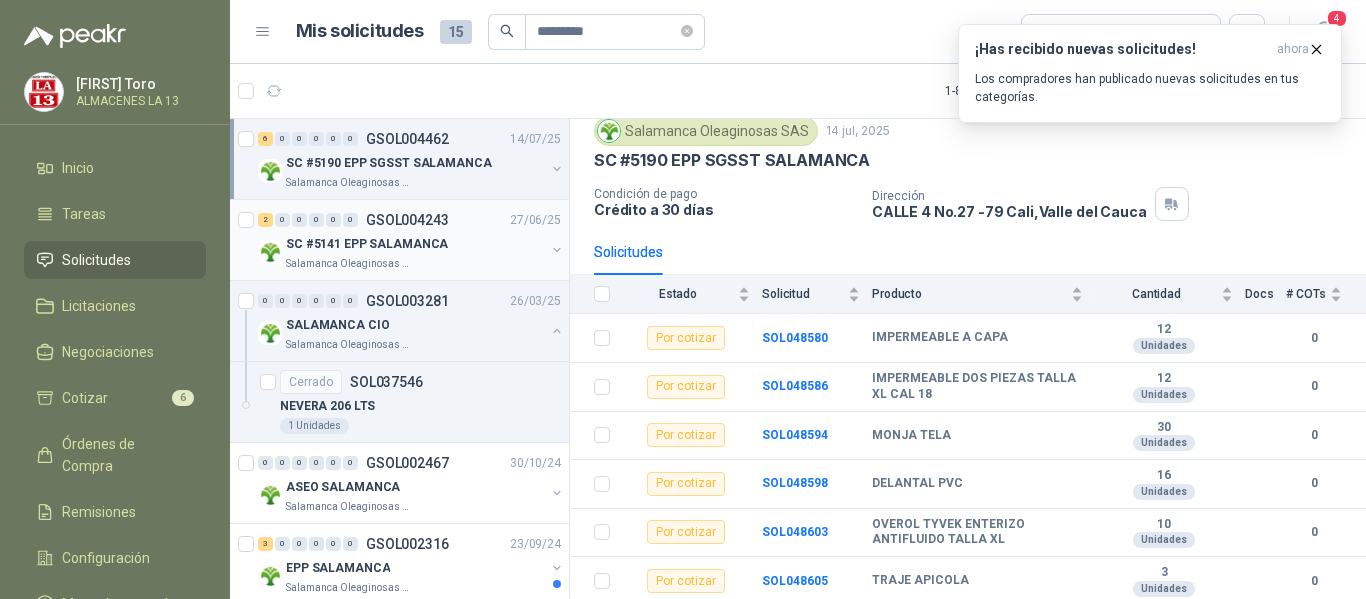 click on "SC #5141 EPP SALAMANCA" at bounding box center [415, 244] 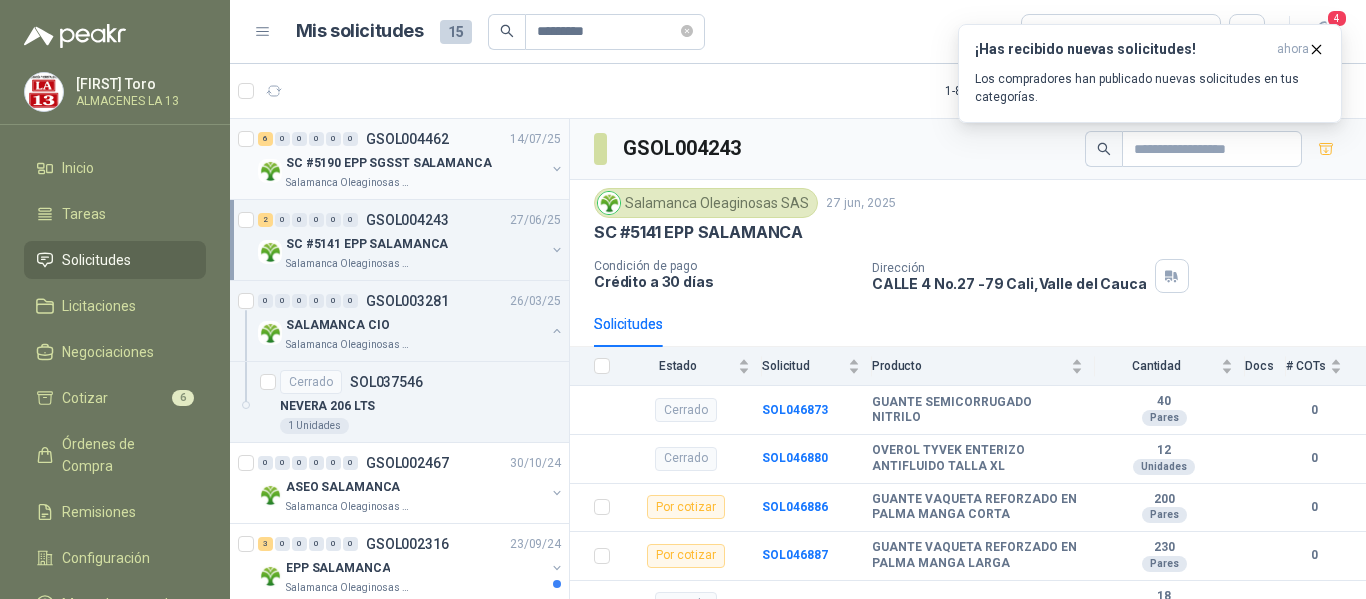 click at bounding box center (270, 171) 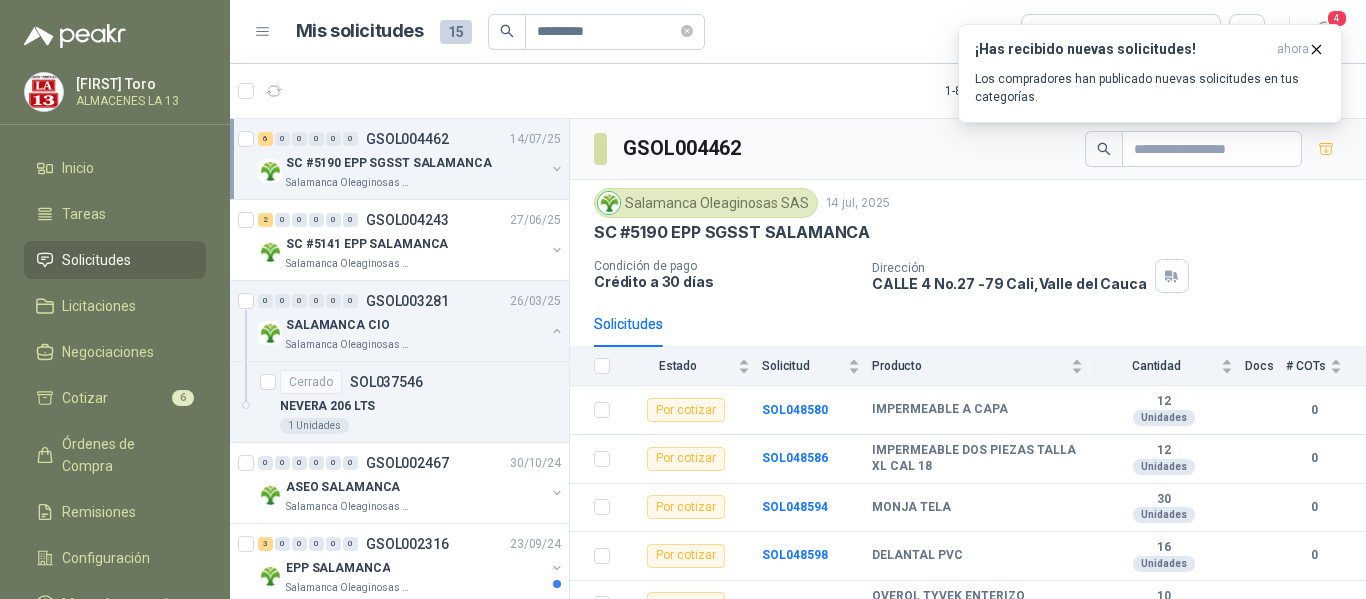 click on "15" at bounding box center [456, 32] 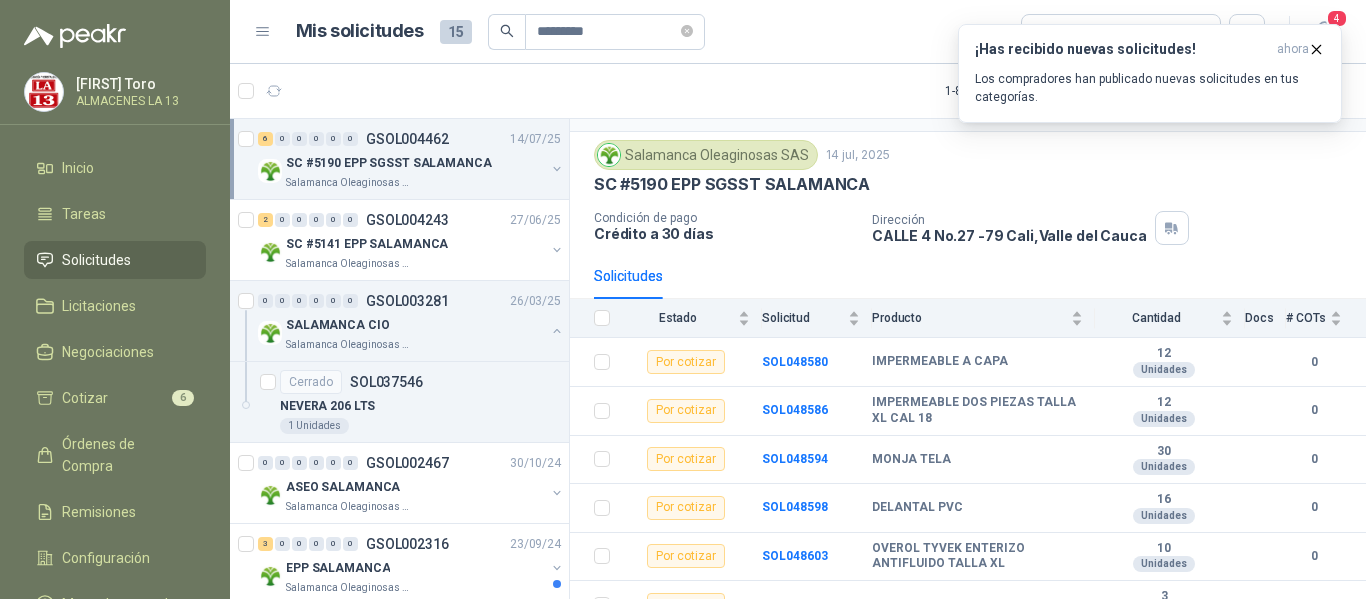 scroll, scrollTop: 72, scrollLeft: 0, axis: vertical 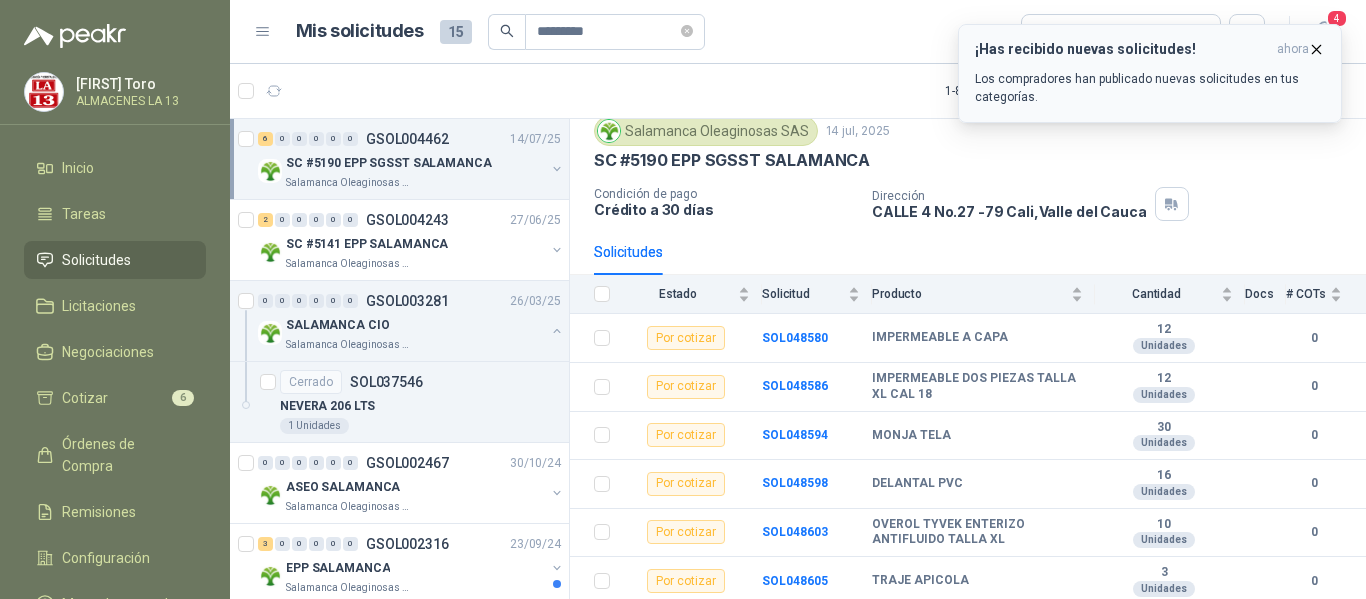 click 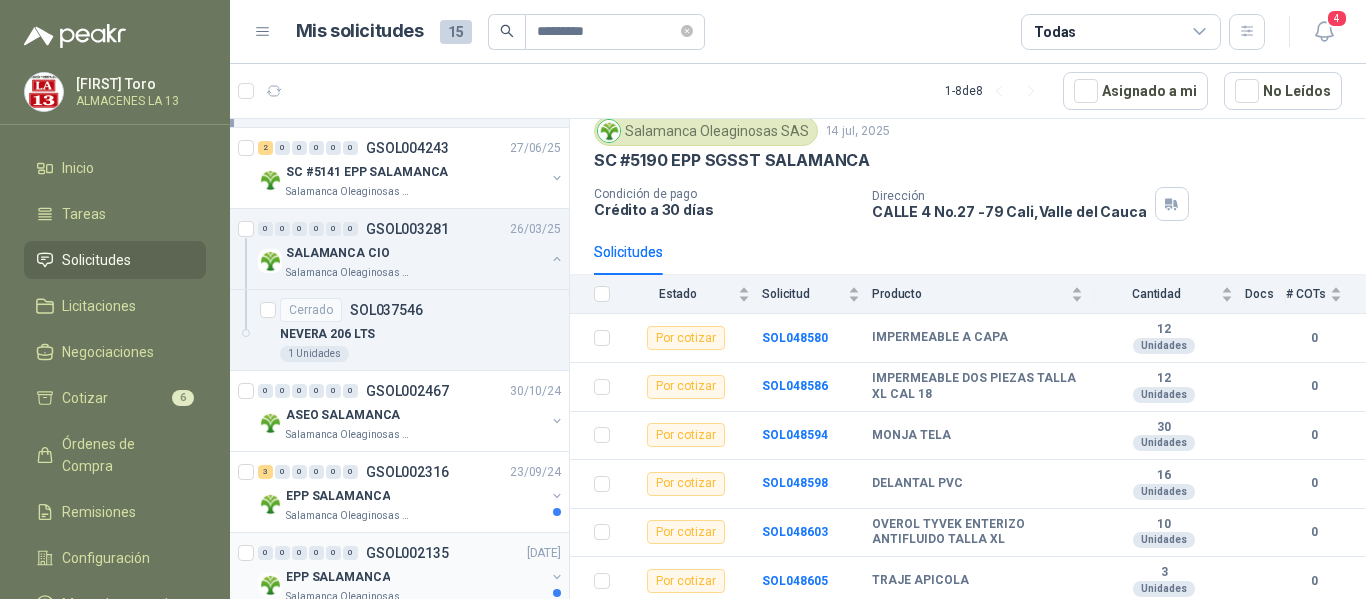 scroll, scrollTop: 0, scrollLeft: 0, axis: both 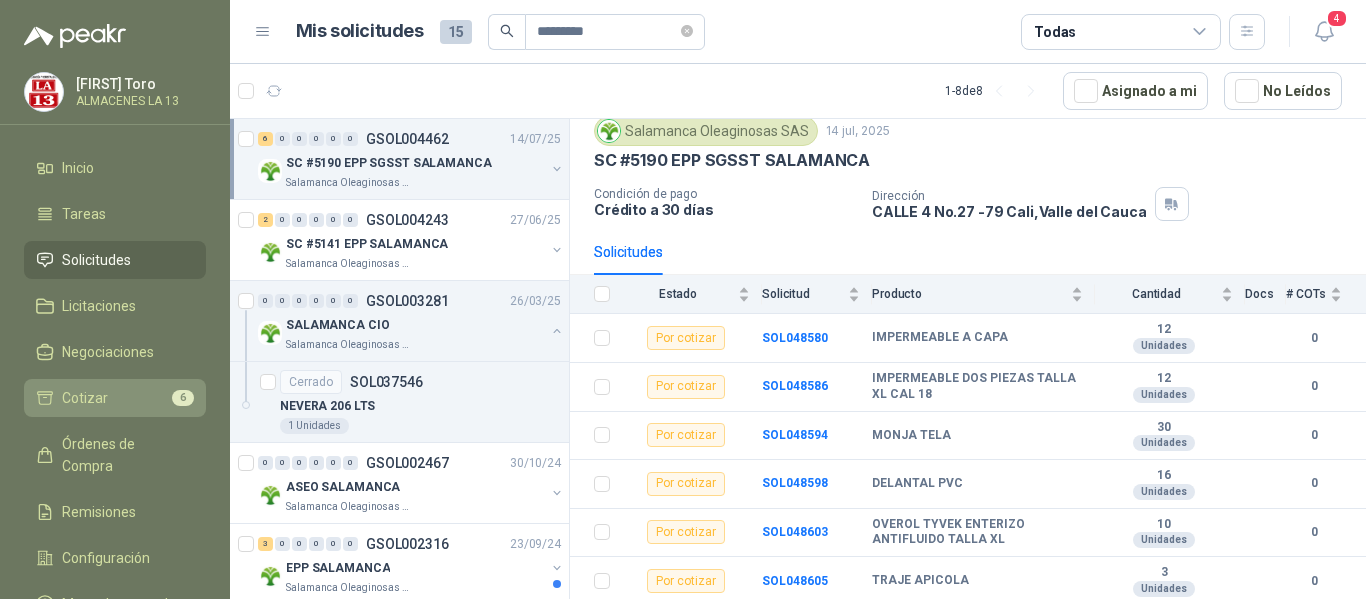 click on "Cotizar 6" at bounding box center [115, 398] 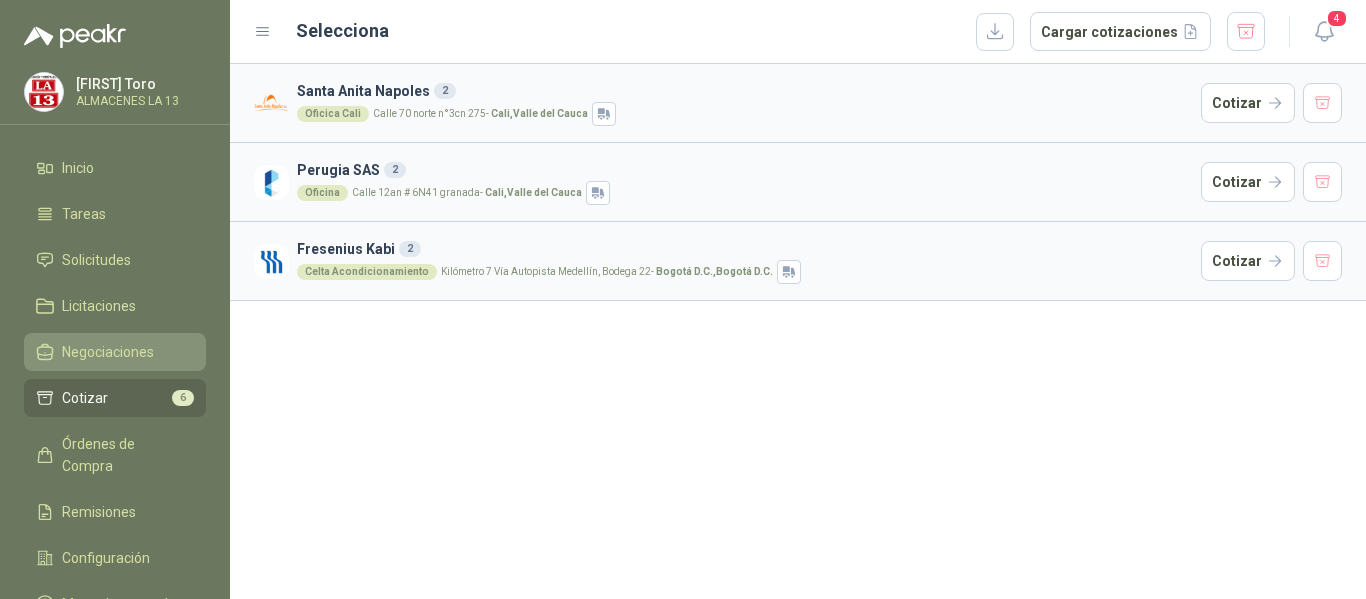 click on "Negociaciones" at bounding box center (108, 352) 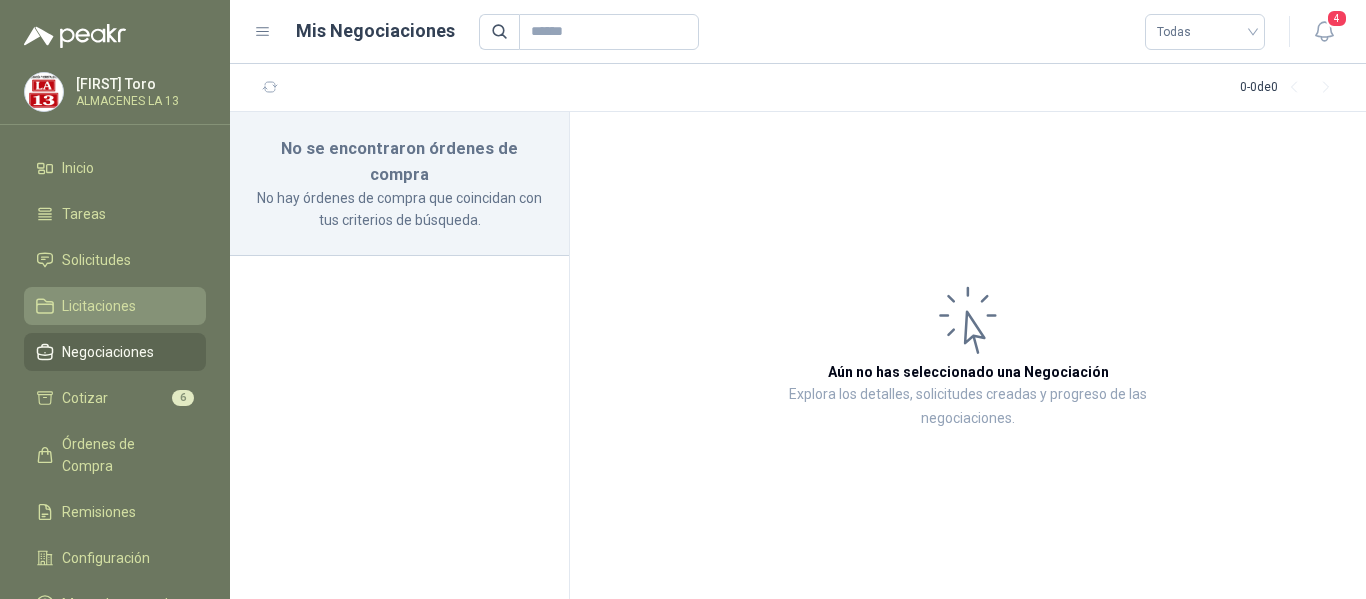 click on "Licitaciones" at bounding box center [99, 306] 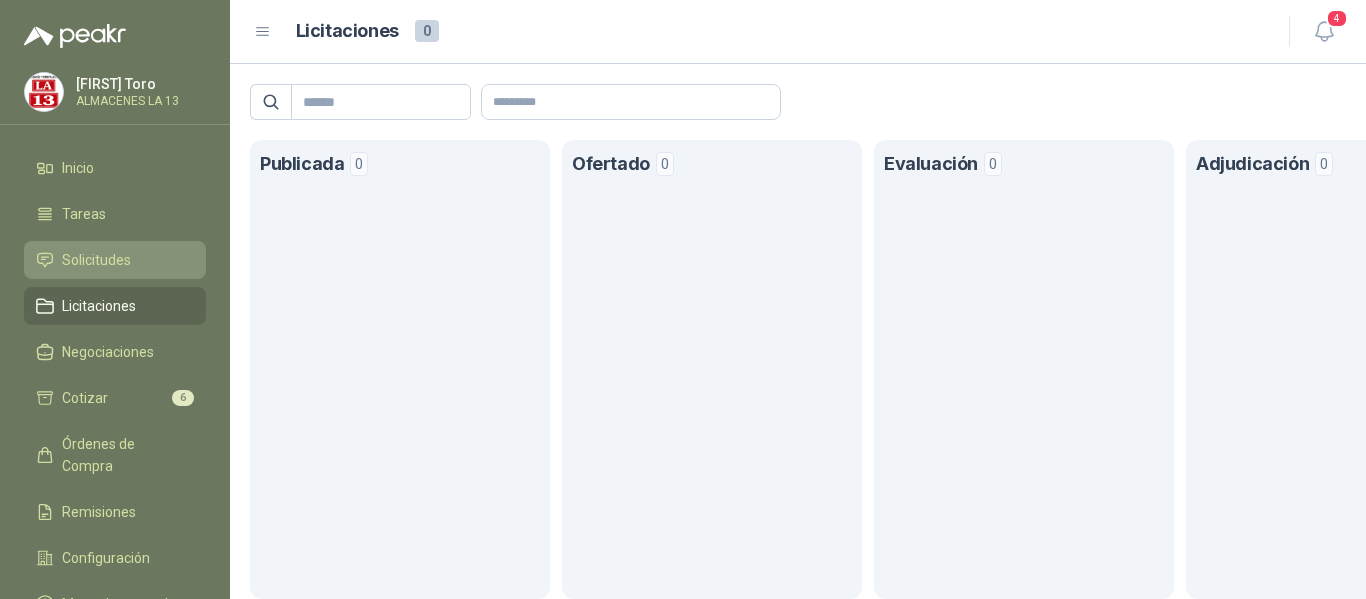 click on "Solicitudes" at bounding box center (96, 260) 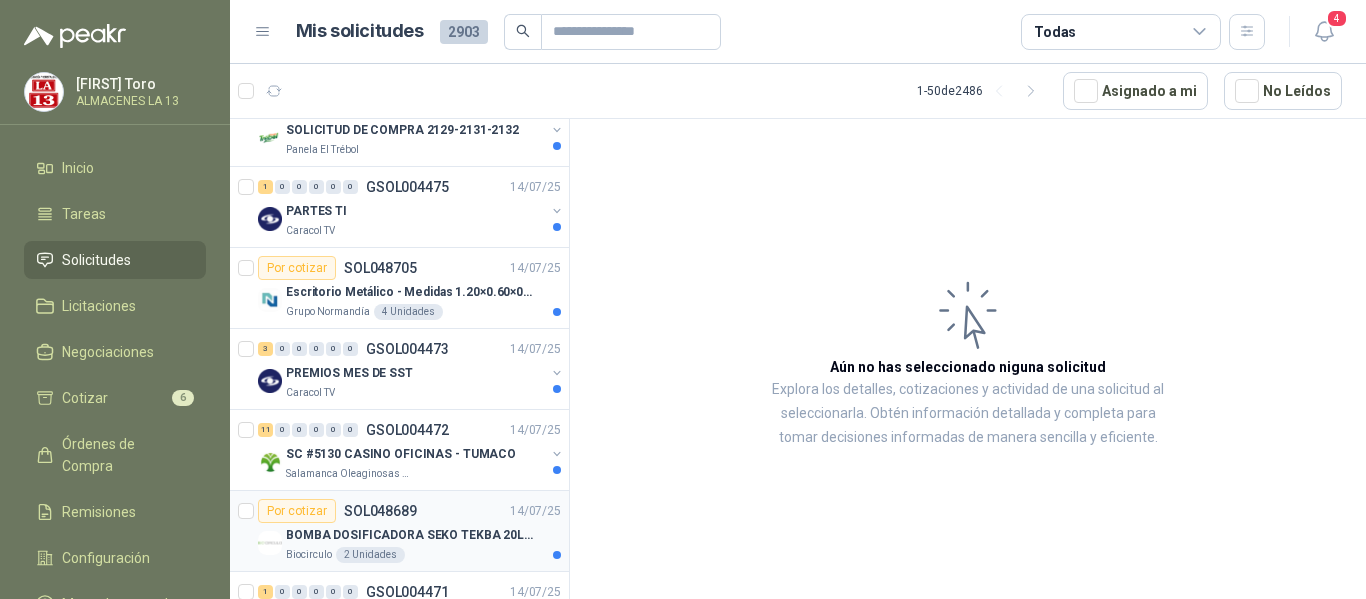 scroll, scrollTop: 400, scrollLeft: 0, axis: vertical 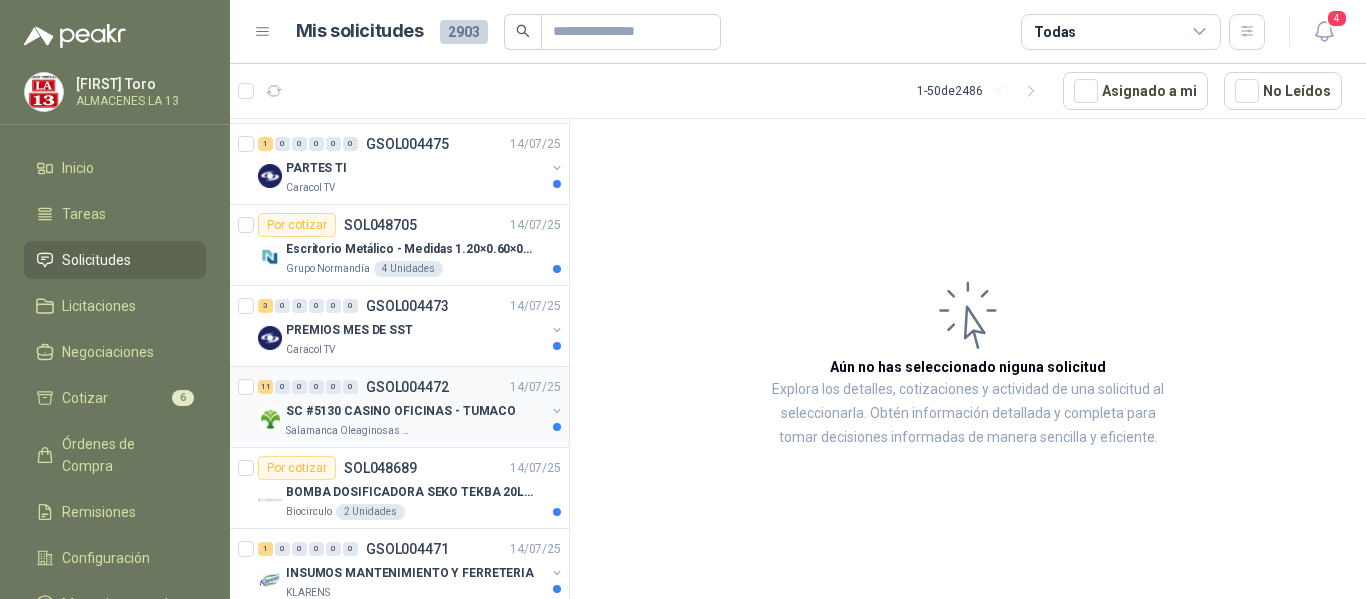 click on "SC #5130 CASINO OFICINAS - TUMACO" at bounding box center (401, 411) 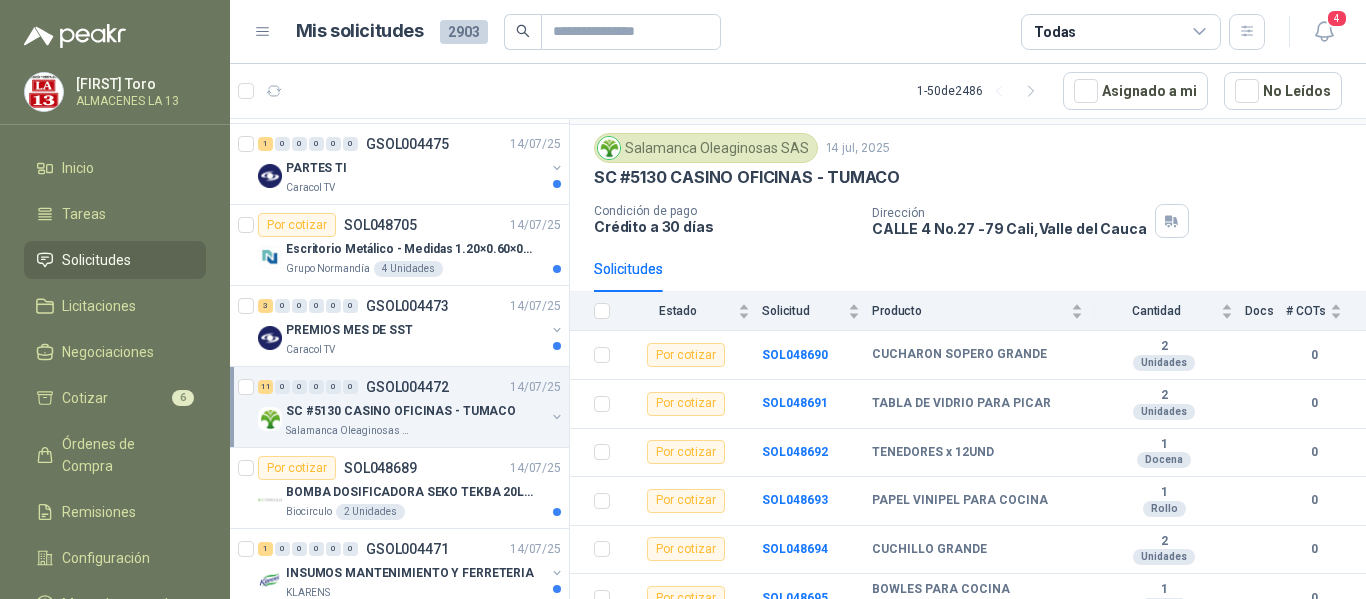 scroll, scrollTop: 100, scrollLeft: 0, axis: vertical 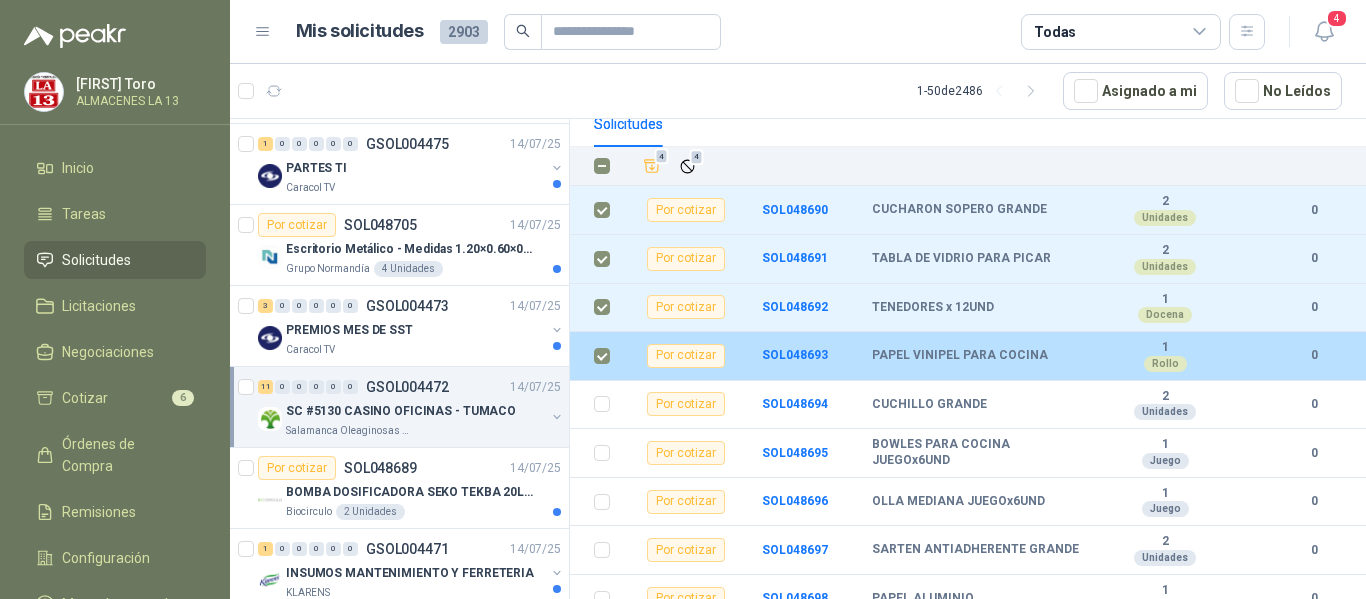 click at bounding box center [596, 356] 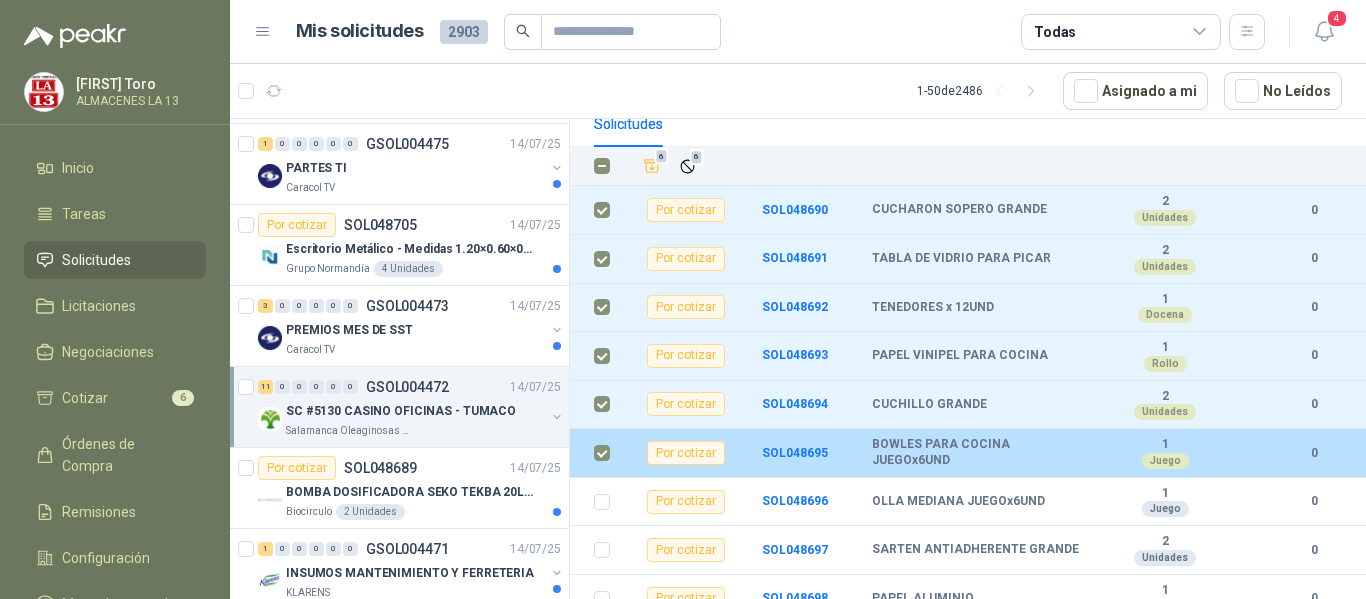 scroll, scrollTop: 300, scrollLeft: 0, axis: vertical 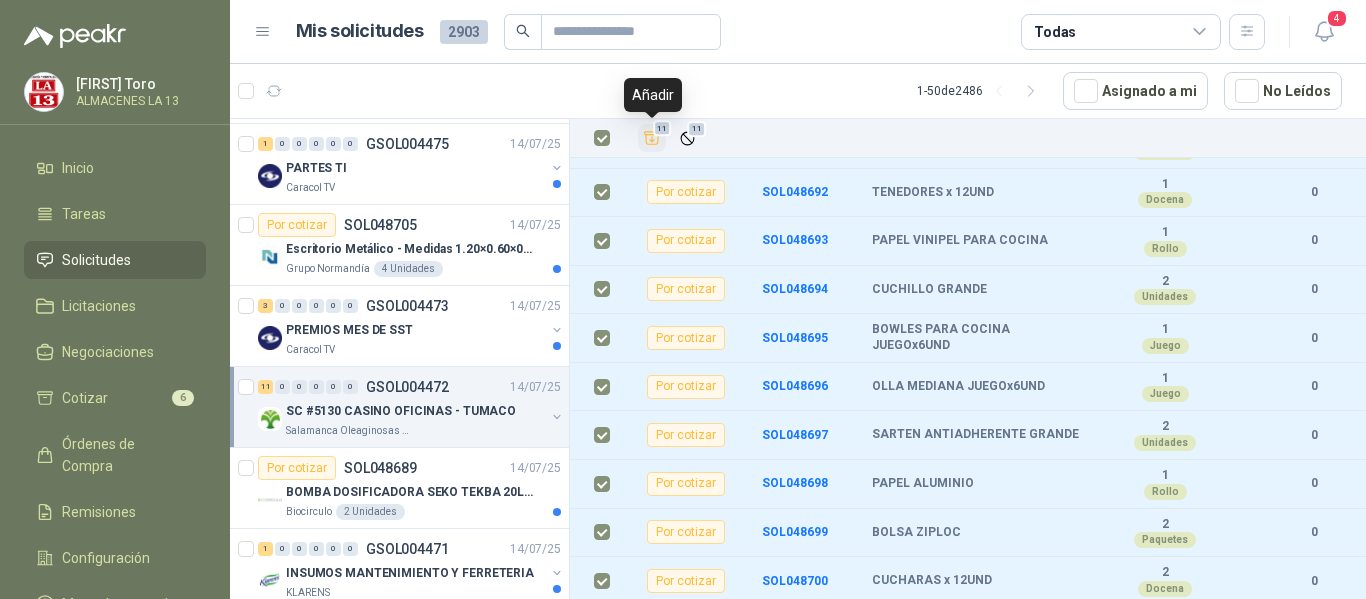click 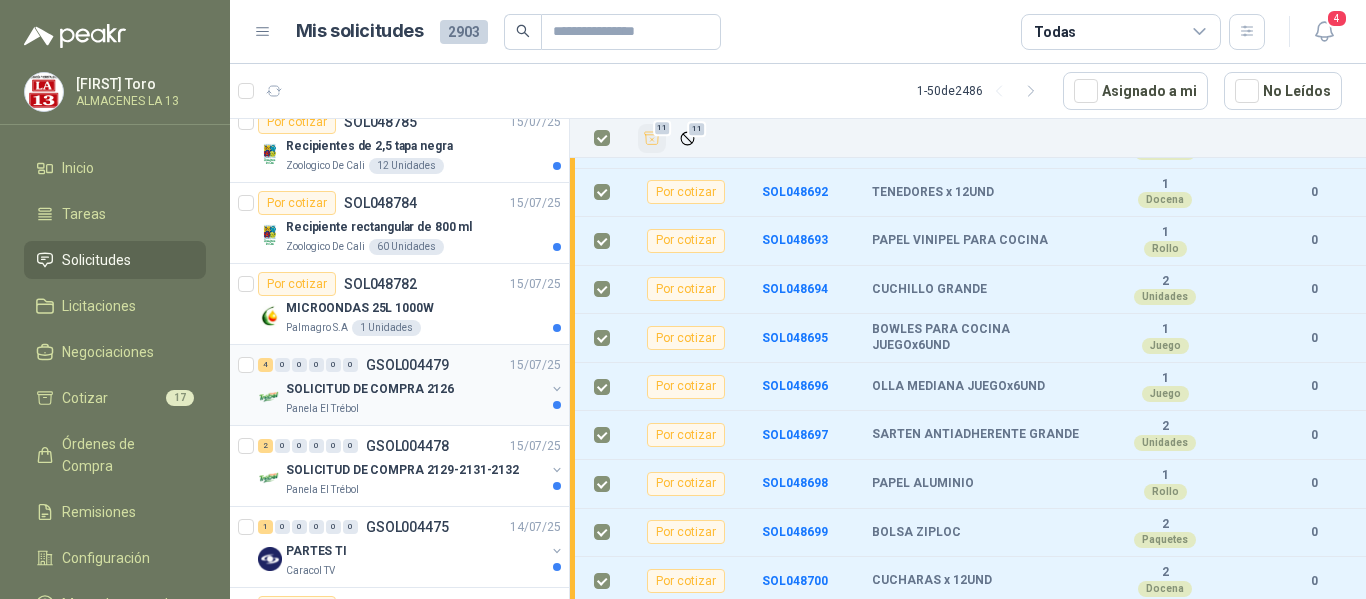 scroll, scrollTop: 0, scrollLeft: 0, axis: both 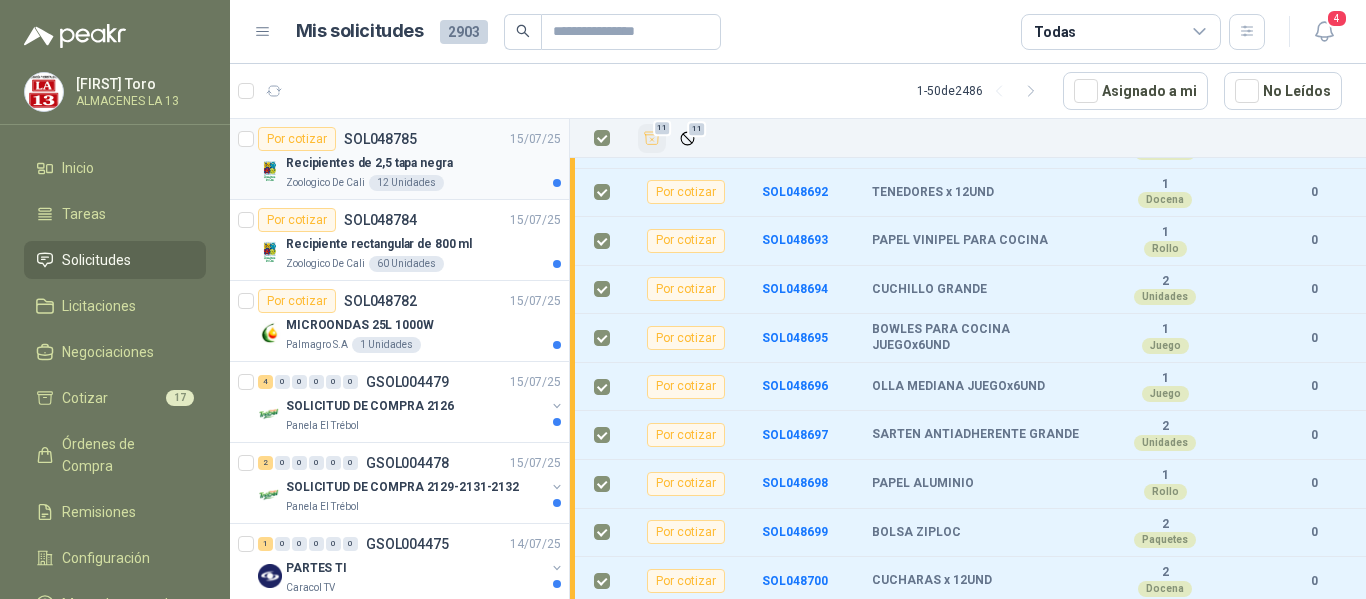 click on "Recipientes de 2,5 tapa negra" at bounding box center [369, 163] 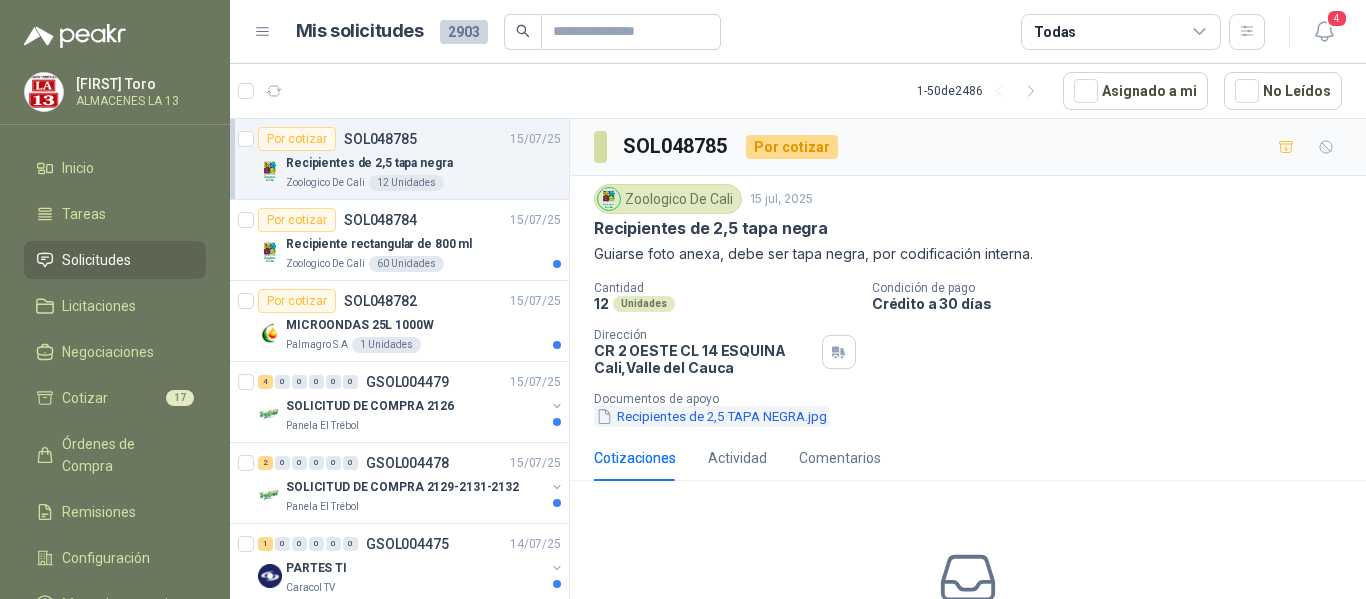 click on "Recipientes de 2,5 TAPA NEGRA.jpg" at bounding box center (711, 416) 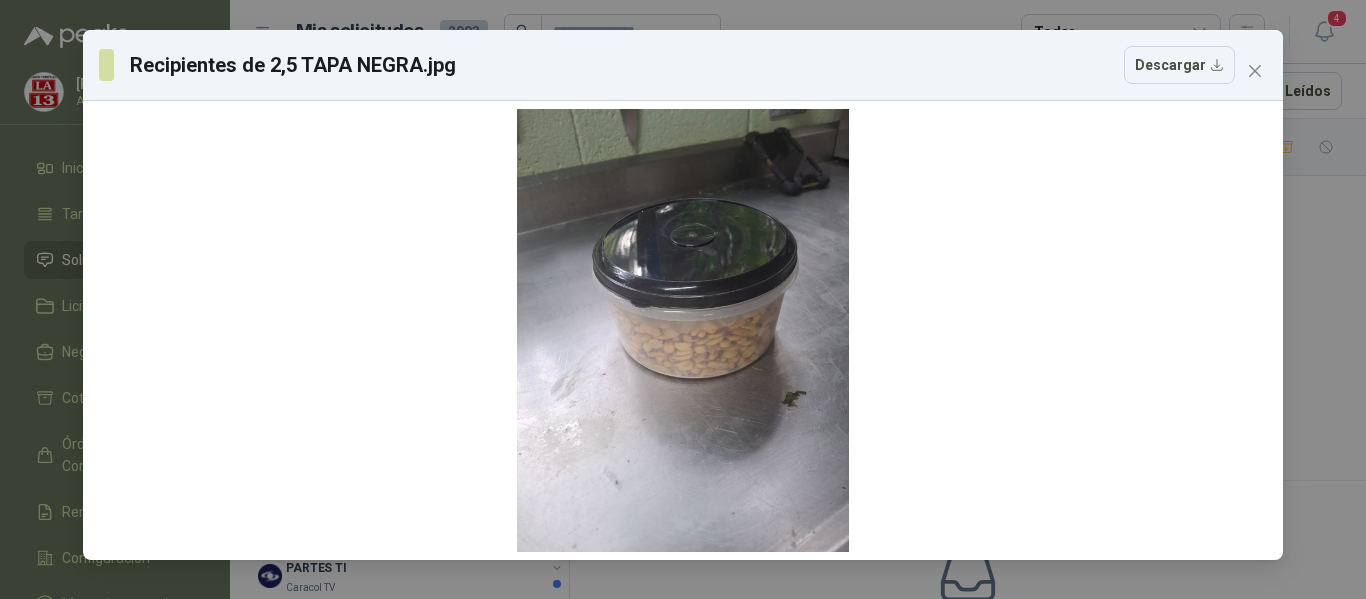 click on "Recipientes de 2,5 TAPA NEGRA.jpg   Descargar" at bounding box center [683, 299] 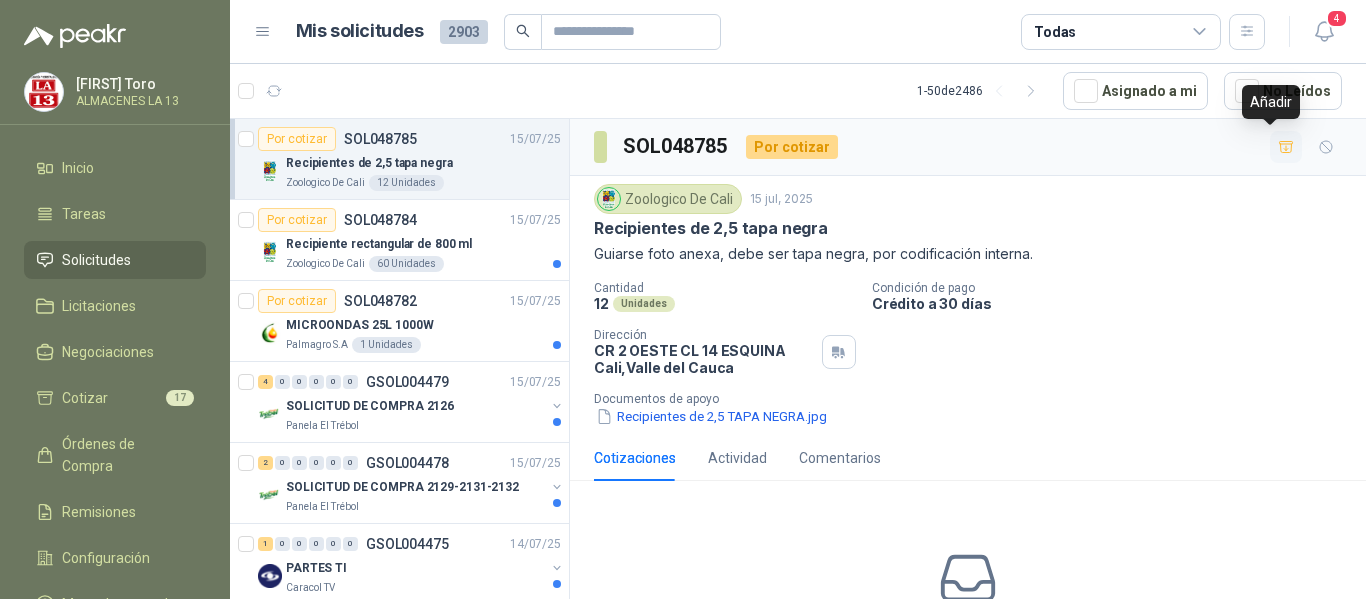 click 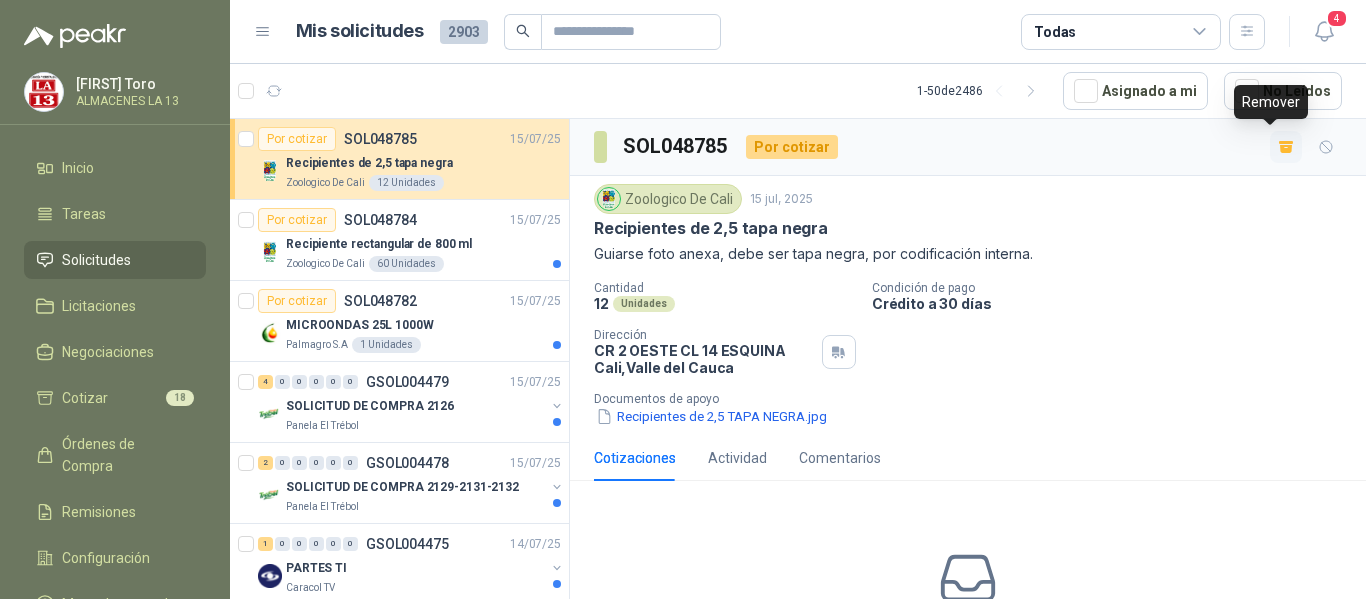 click 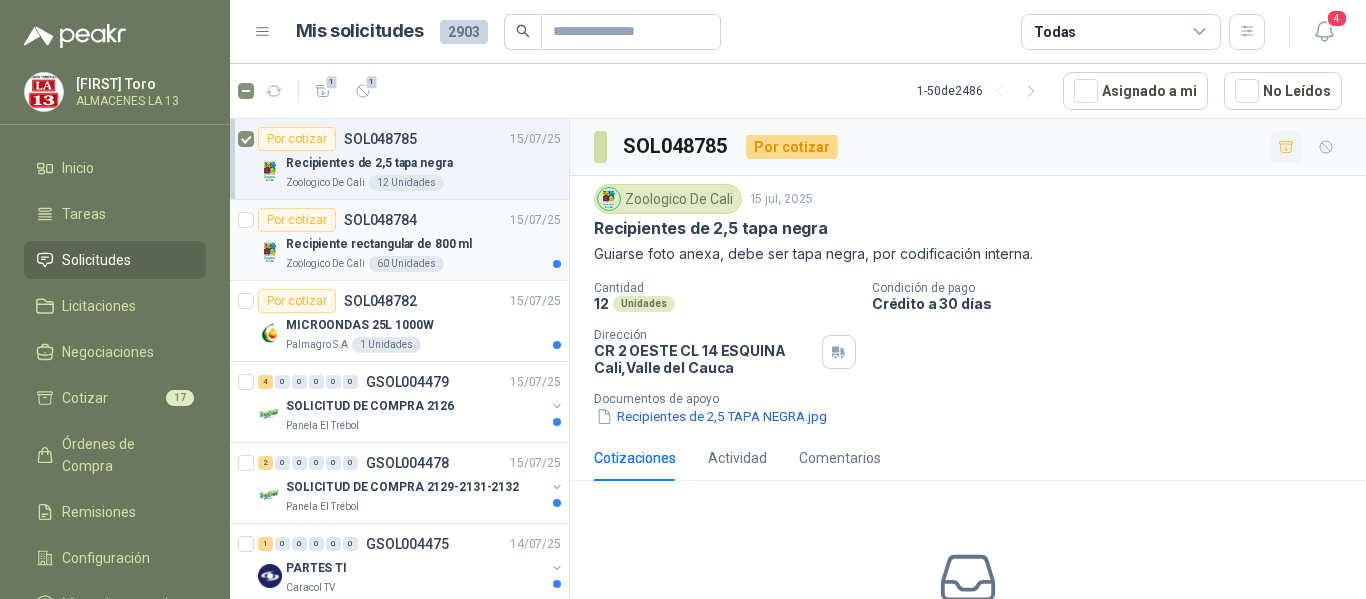 click on "Recipiente rectangular de 800 ml" at bounding box center (379, 244) 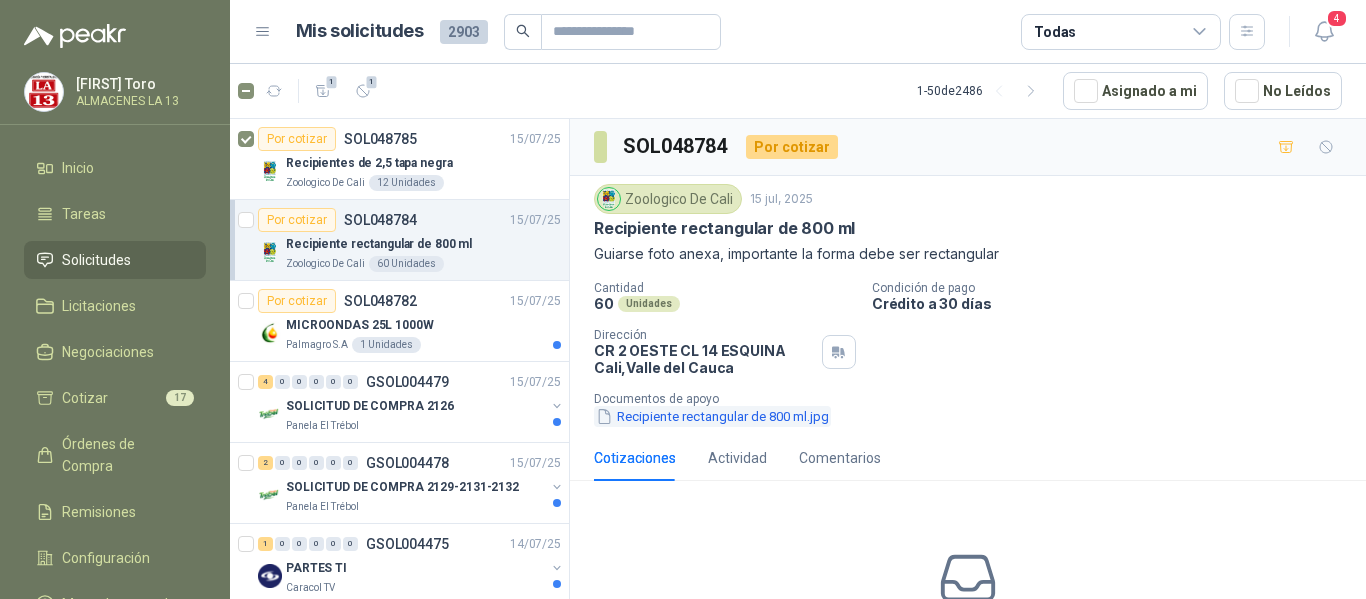 click on "Recipiente rectangular de 800 ml.jpg" at bounding box center (712, 416) 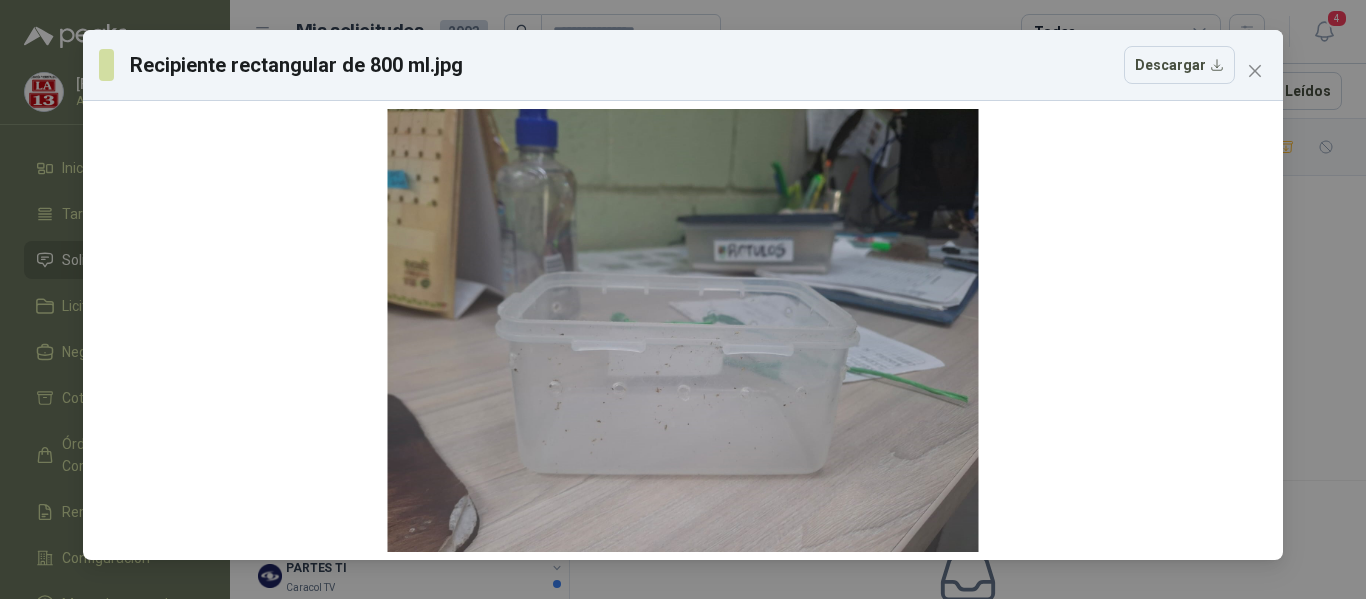 click on "Recipiente rectangular de 800 ml.jpg   Descargar" at bounding box center [683, 299] 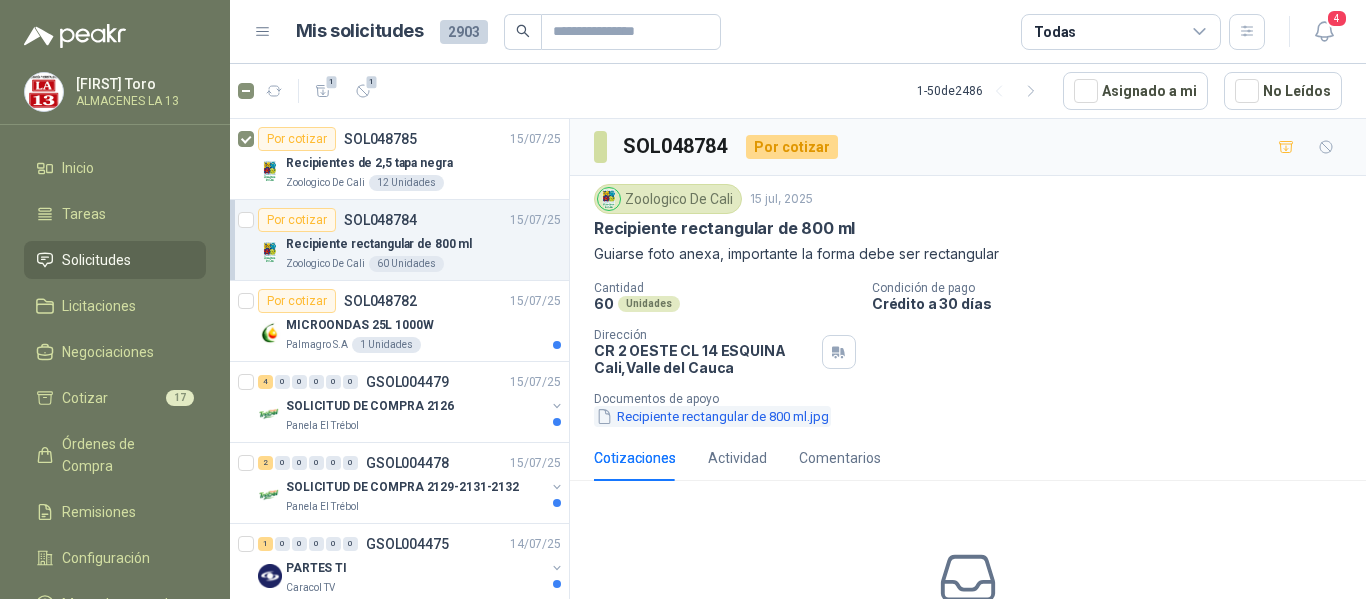 click on "Recipiente rectangular de 800 ml.jpg" at bounding box center [712, 416] 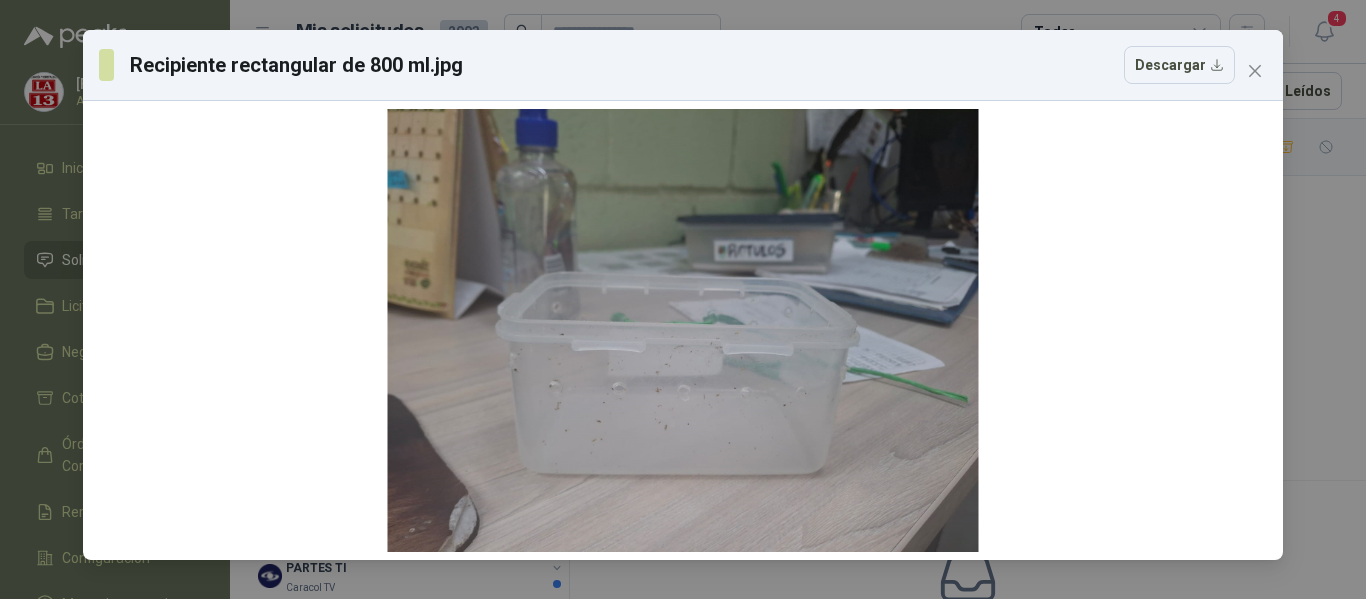 click on "Recipiente rectangular de 800 ml.jpg   Descargar" at bounding box center [683, 299] 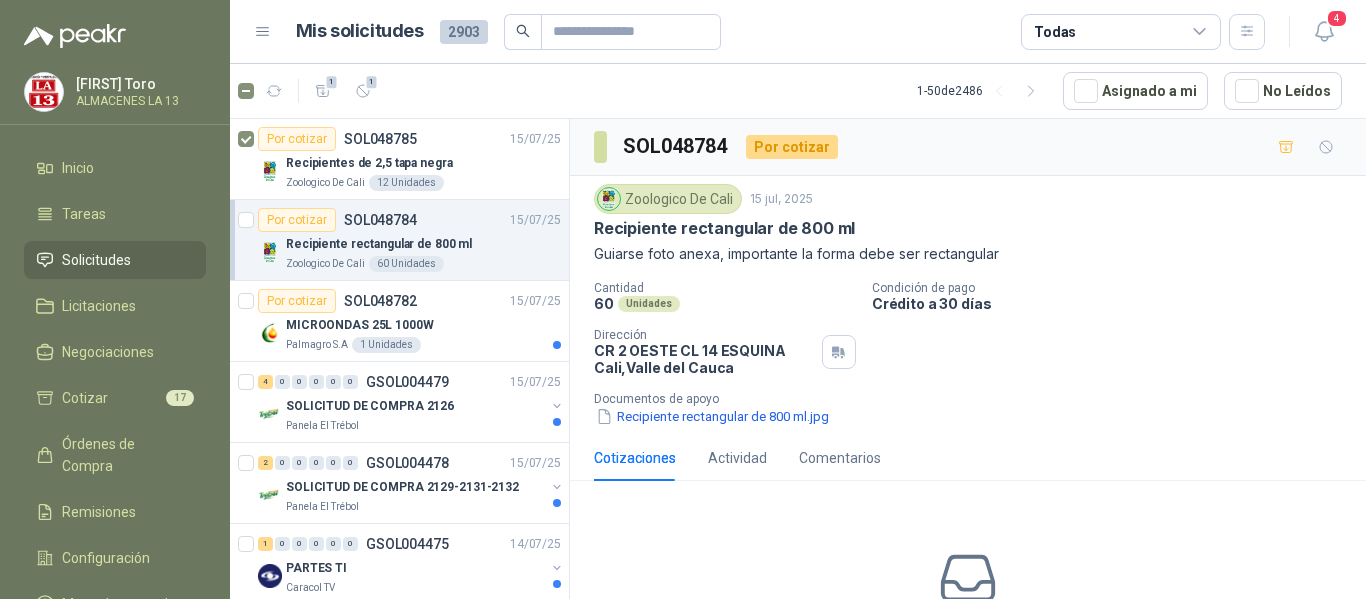 click at bounding box center (246, 240) 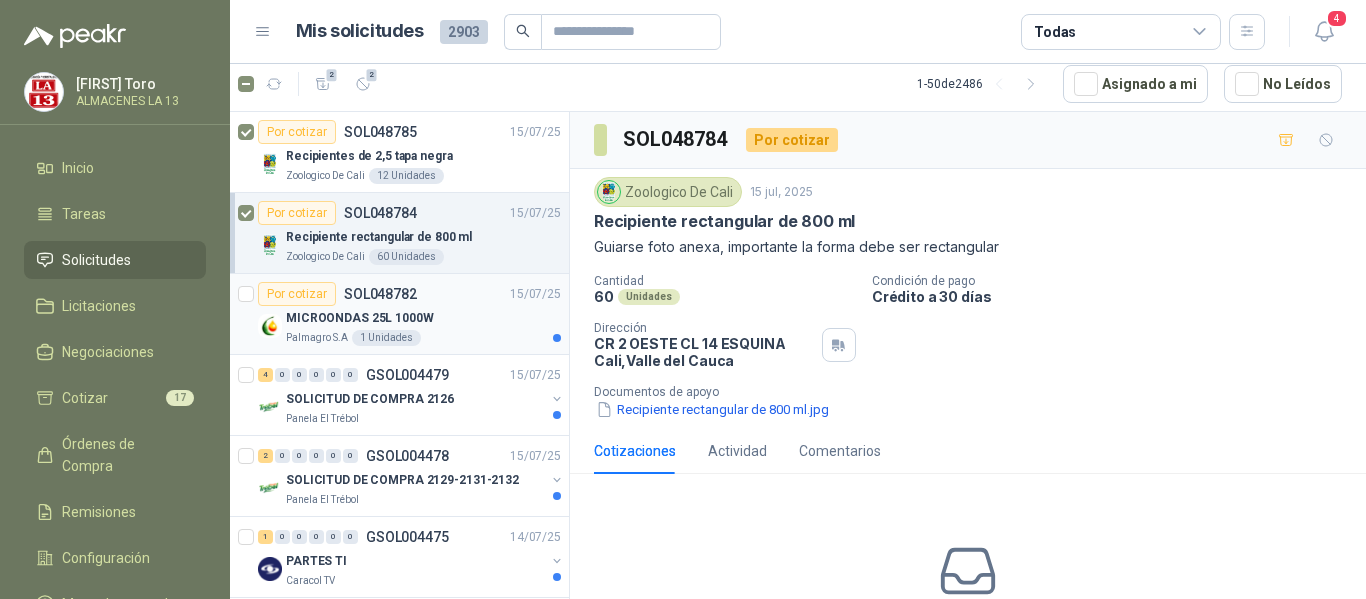 click on "MICROONDAS 25L 1000W" at bounding box center (423, 318) 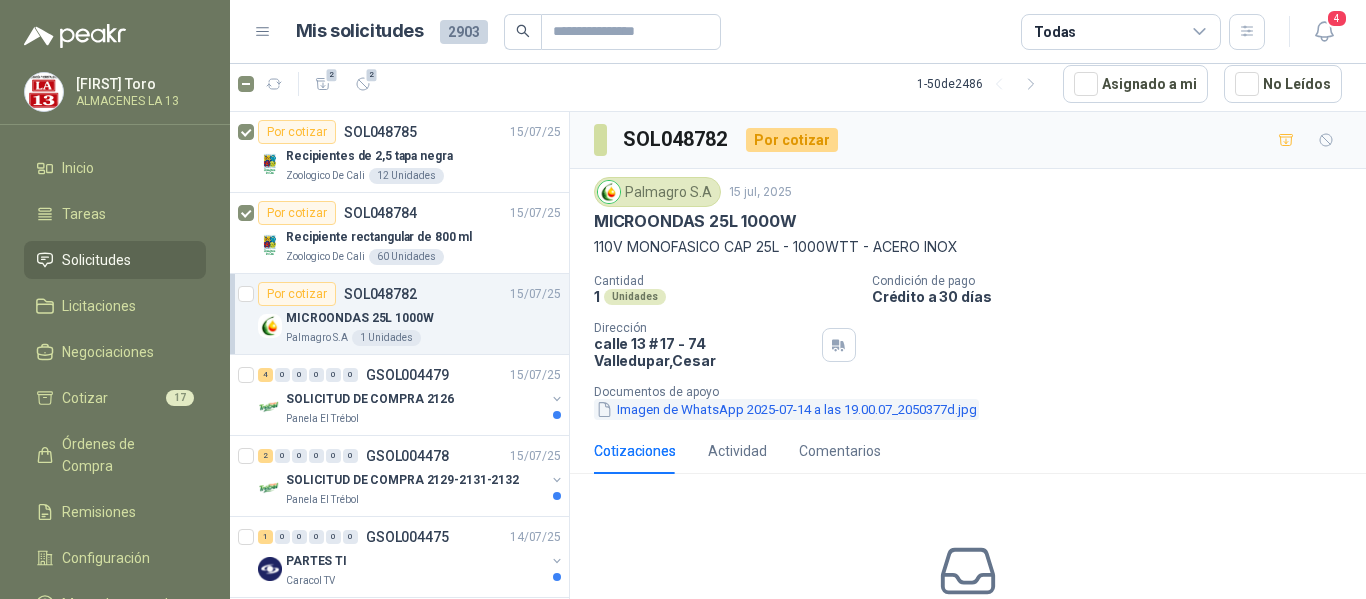 click on "Imagen de WhatsApp 2025-07-14 a las 19.00.07_2050377d.jpg" at bounding box center (786, 409) 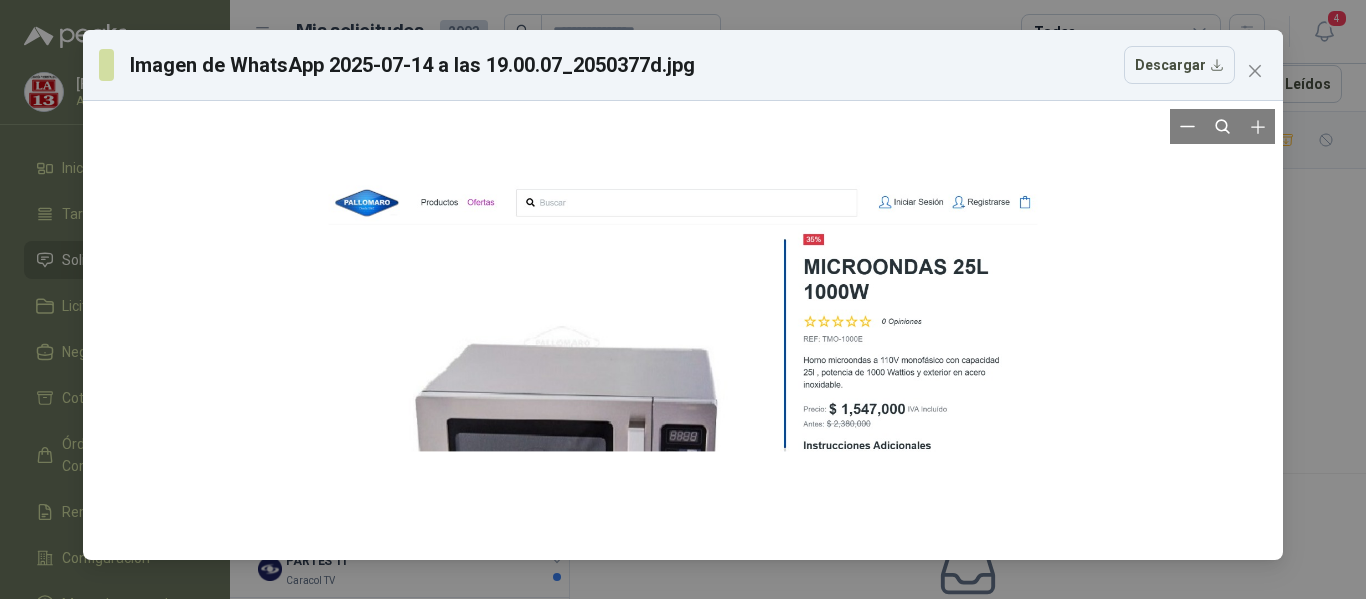 drag, startPoint x: 721, startPoint y: 398, endPoint x: 715, endPoint y: 336, distance: 62.289646 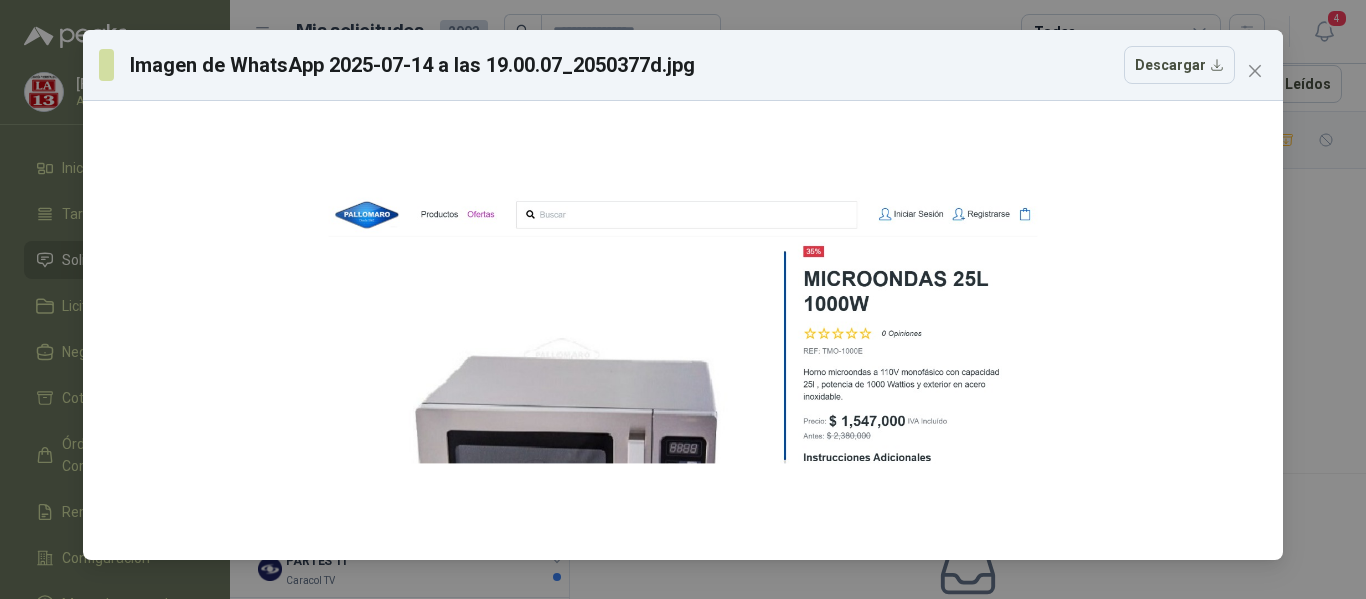 click on "Imagen de WhatsApp 2025-07-14 a las 19.00.07_2050377d.jpg   Descargar" at bounding box center [683, 299] 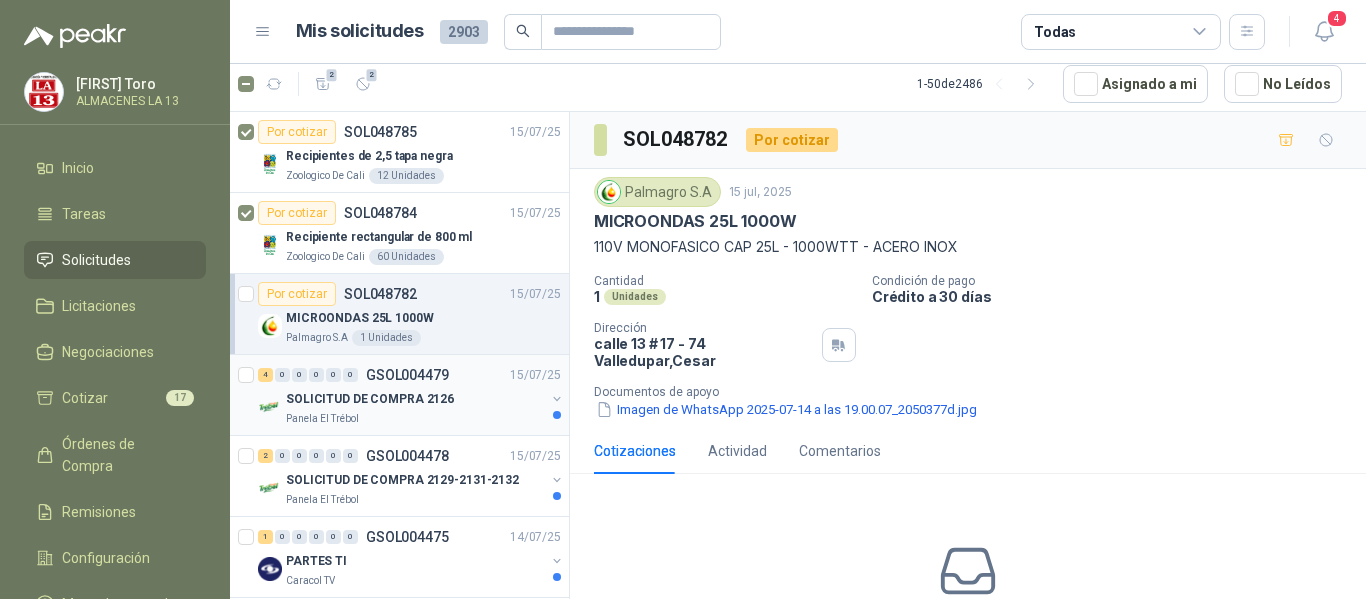 click on "SOLICITUD DE COMPRA 2126" at bounding box center [415, 399] 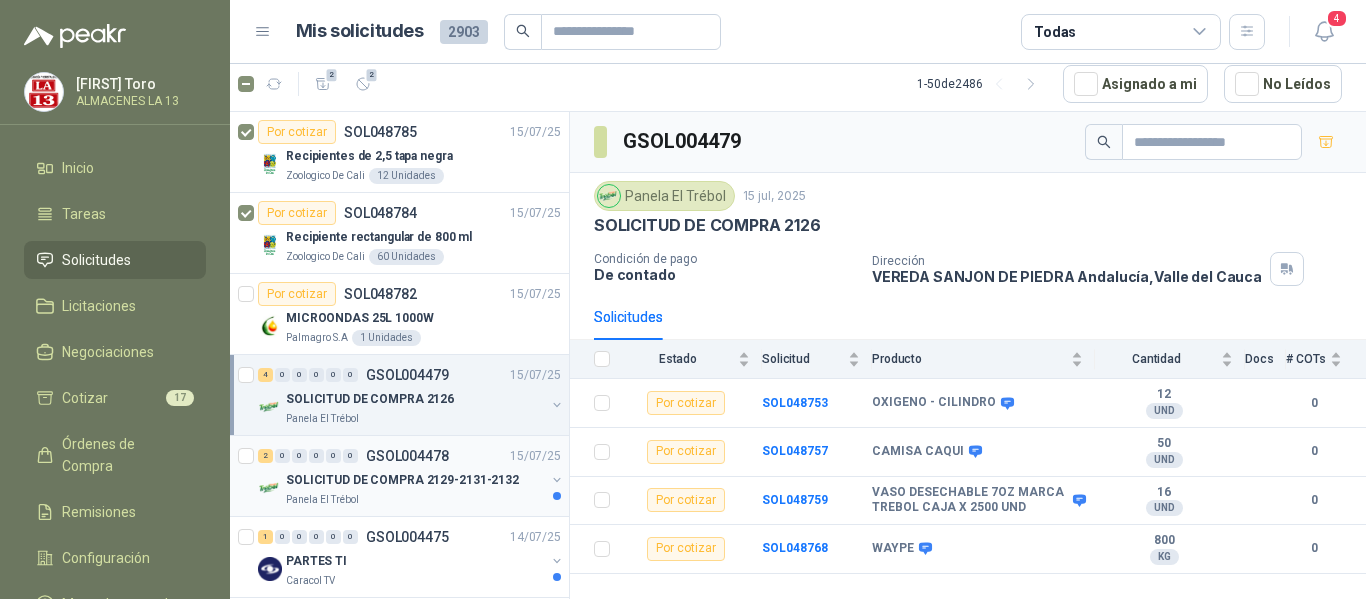 click on "SOLICITUD DE COMPRA 2129-2131-2132" at bounding box center [402, 480] 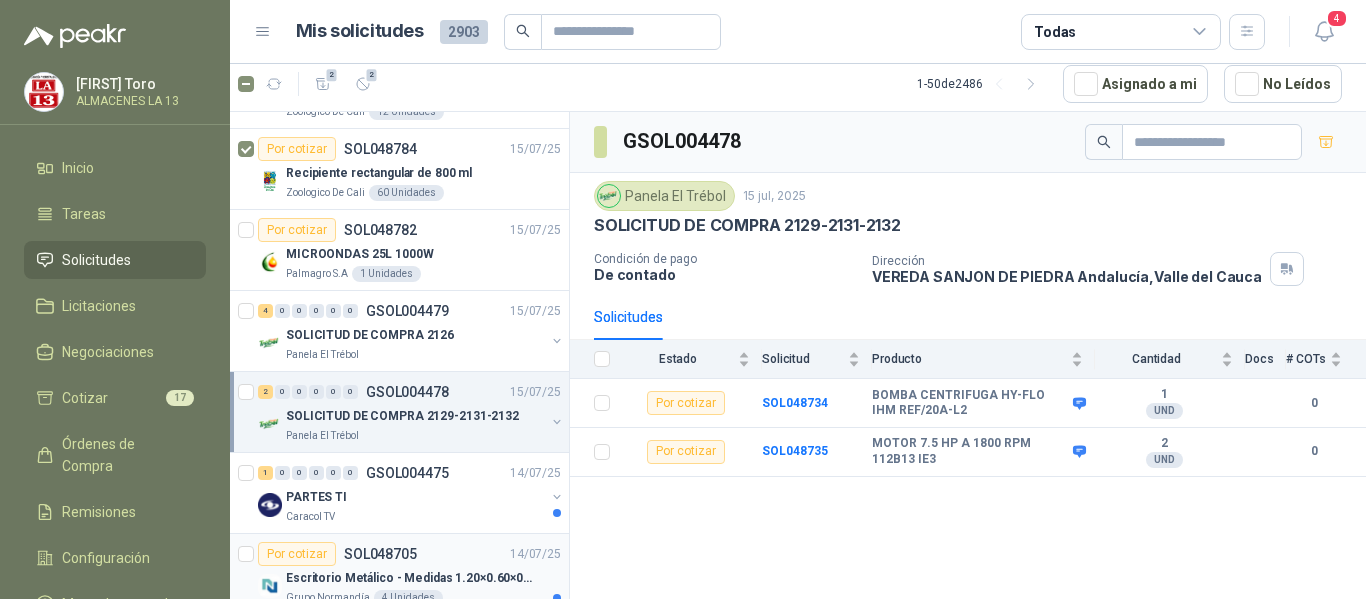 scroll, scrollTop: 100, scrollLeft: 0, axis: vertical 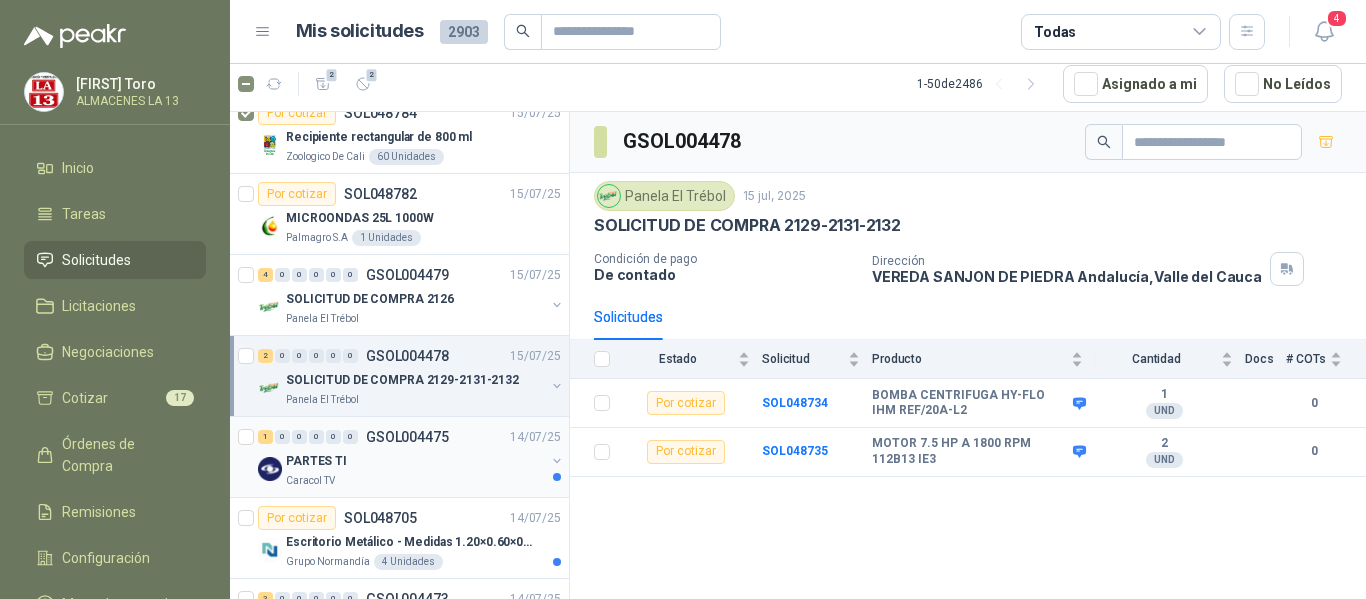 click on "Caracol TV" at bounding box center (415, 481) 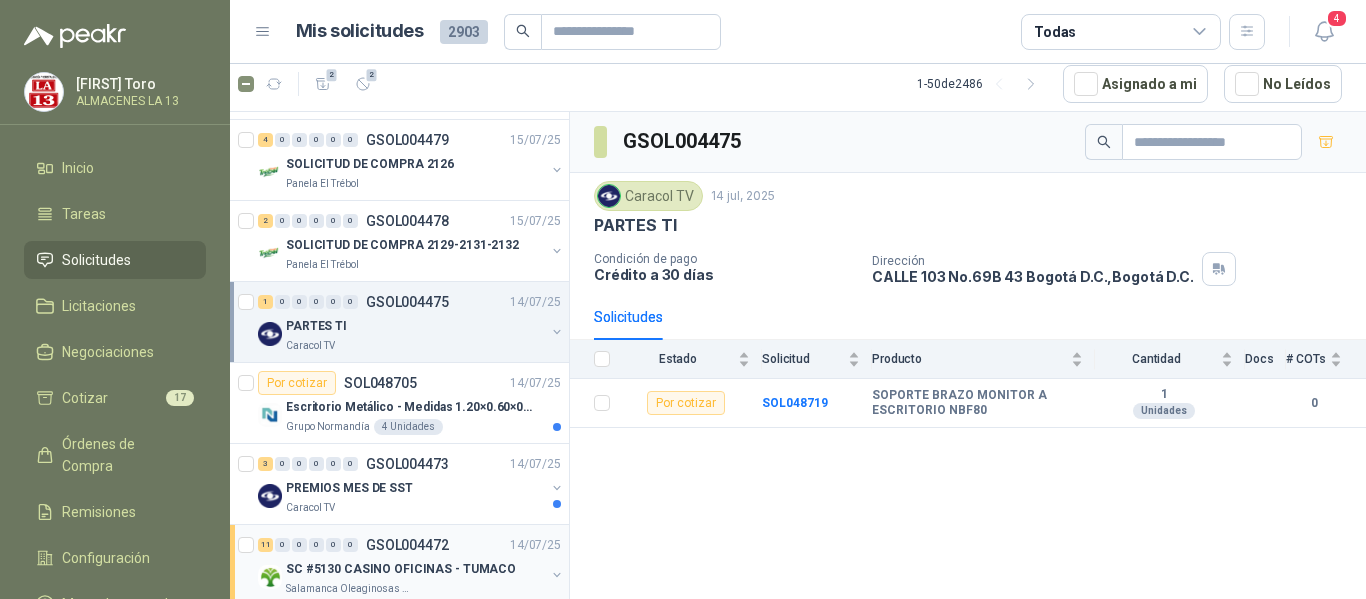 scroll, scrollTop: 300, scrollLeft: 0, axis: vertical 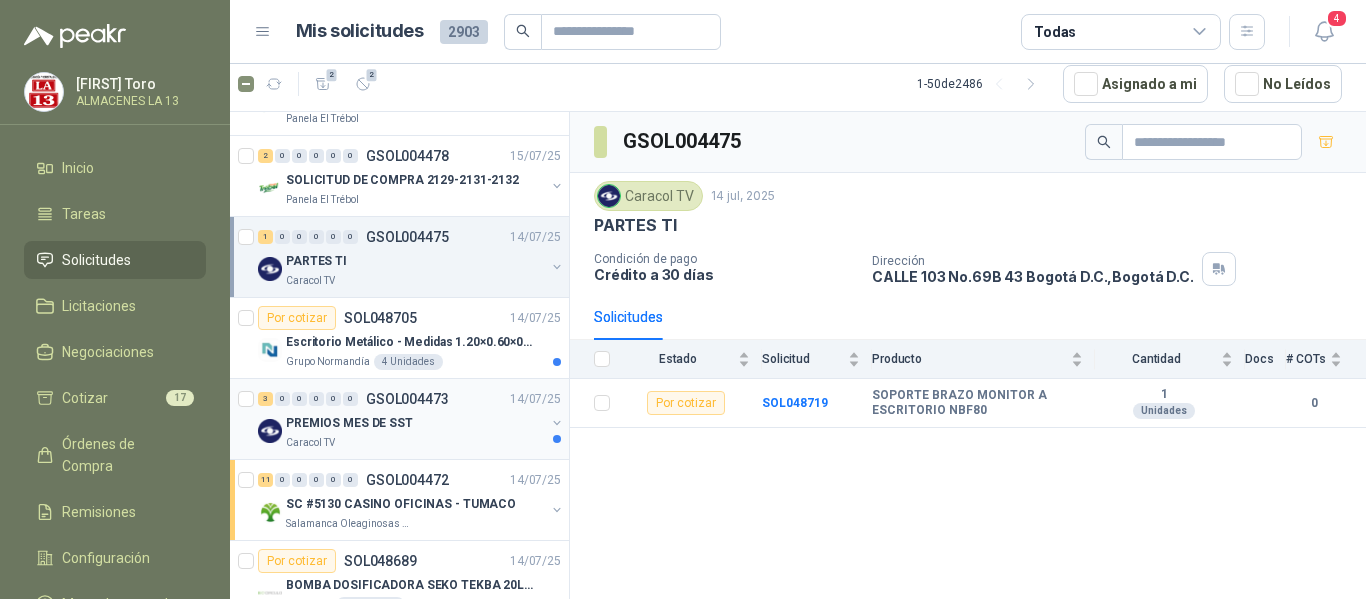 click on "PREMIOS MES DE SST" at bounding box center [349, 423] 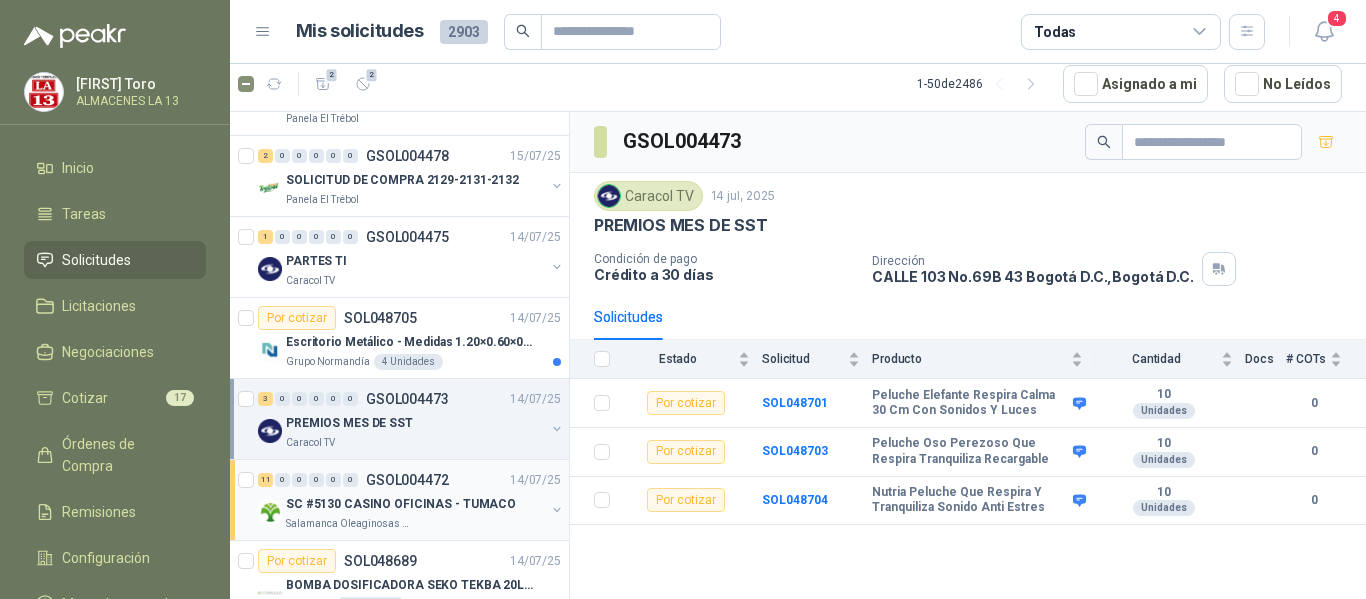 click on "SC #5130 CASINO OFICINAS - TUMACO" at bounding box center [401, 504] 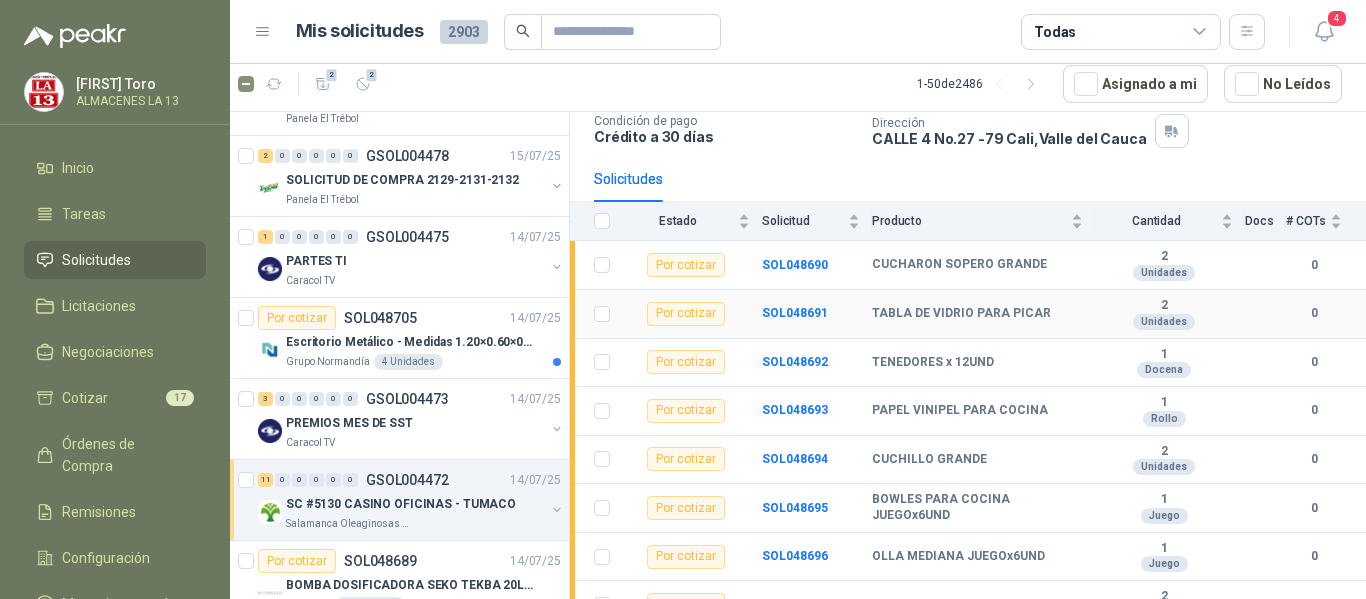 scroll, scrollTop: 200, scrollLeft: 0, axis: vertical 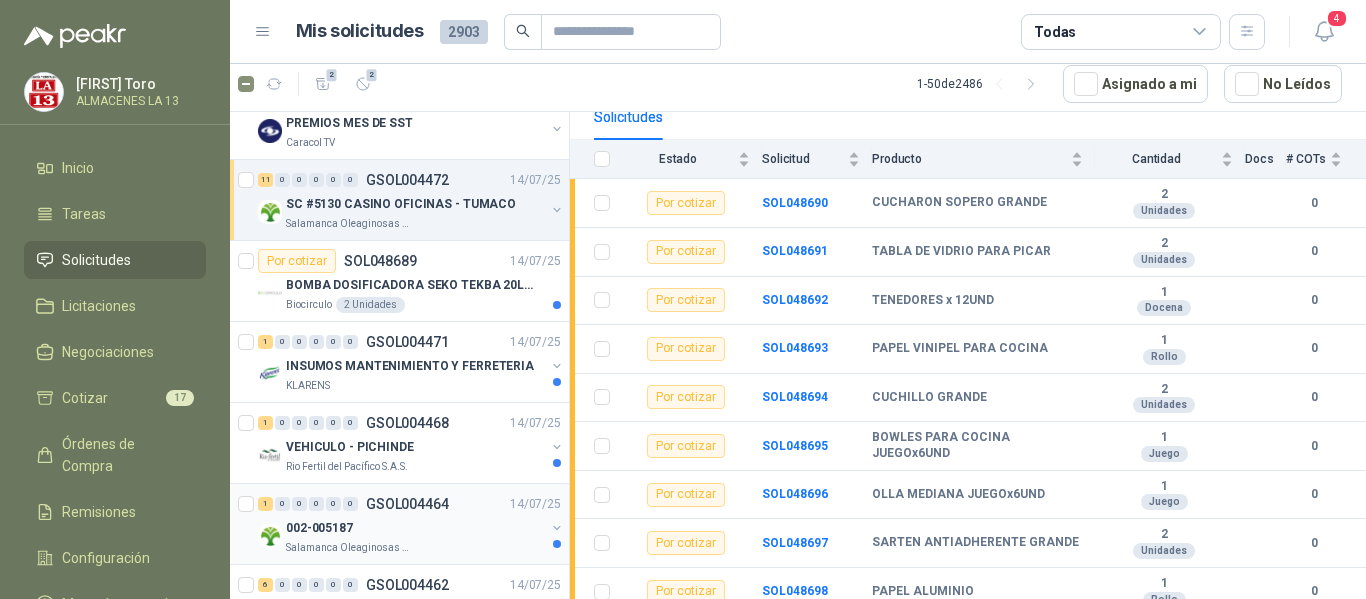 click on "002-005187" at bounding box center (415, 528) 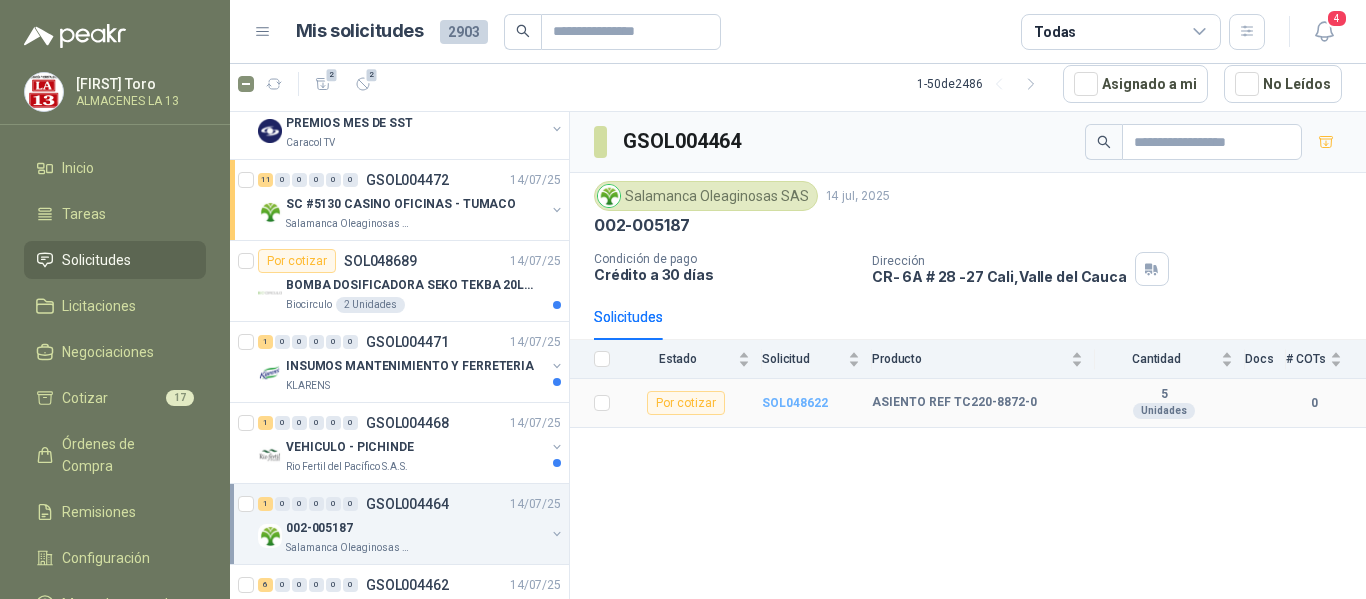 click on "SOL048622" at bounding box center (795, 403) 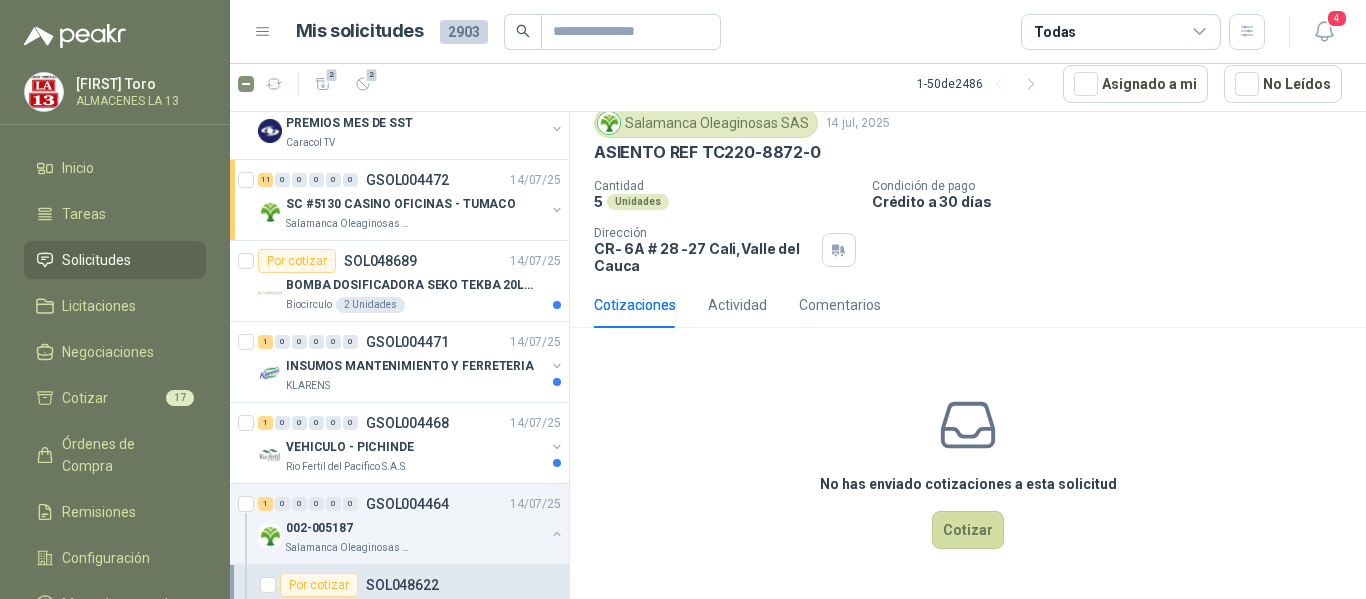 scroll, scrollTop: 0, scrollLeft: 0, axis: both 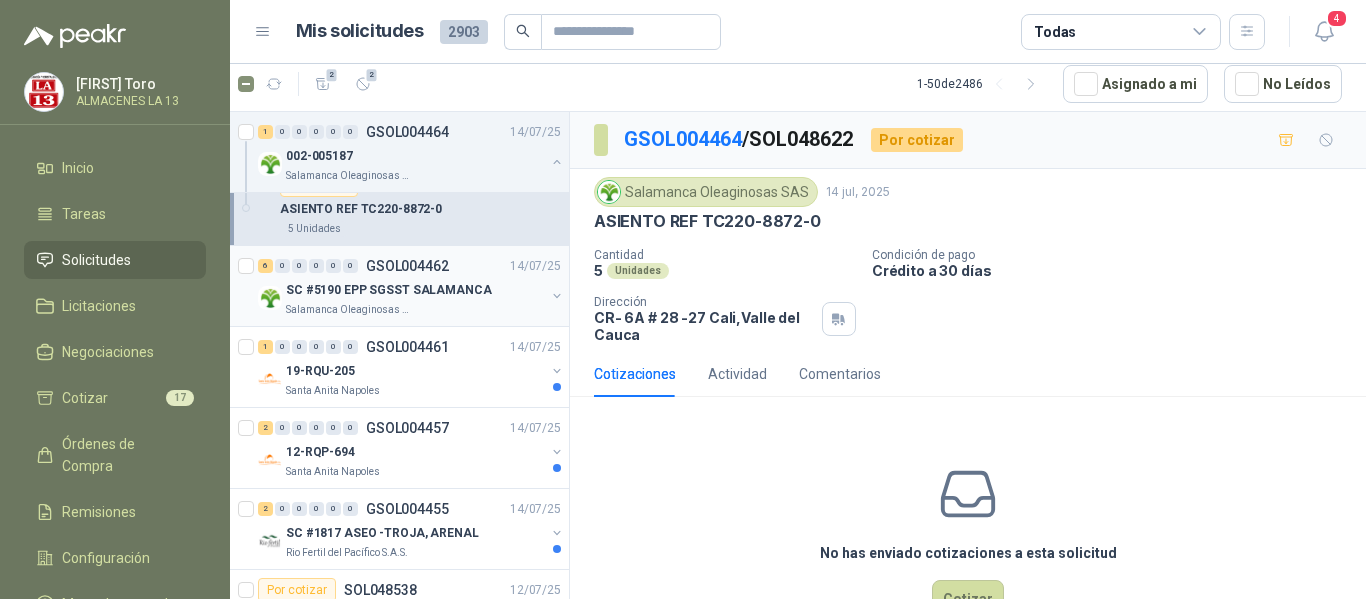 click on "SC #5190 EPP SGSST SALAMANCA" at bounding box center (415, 290) 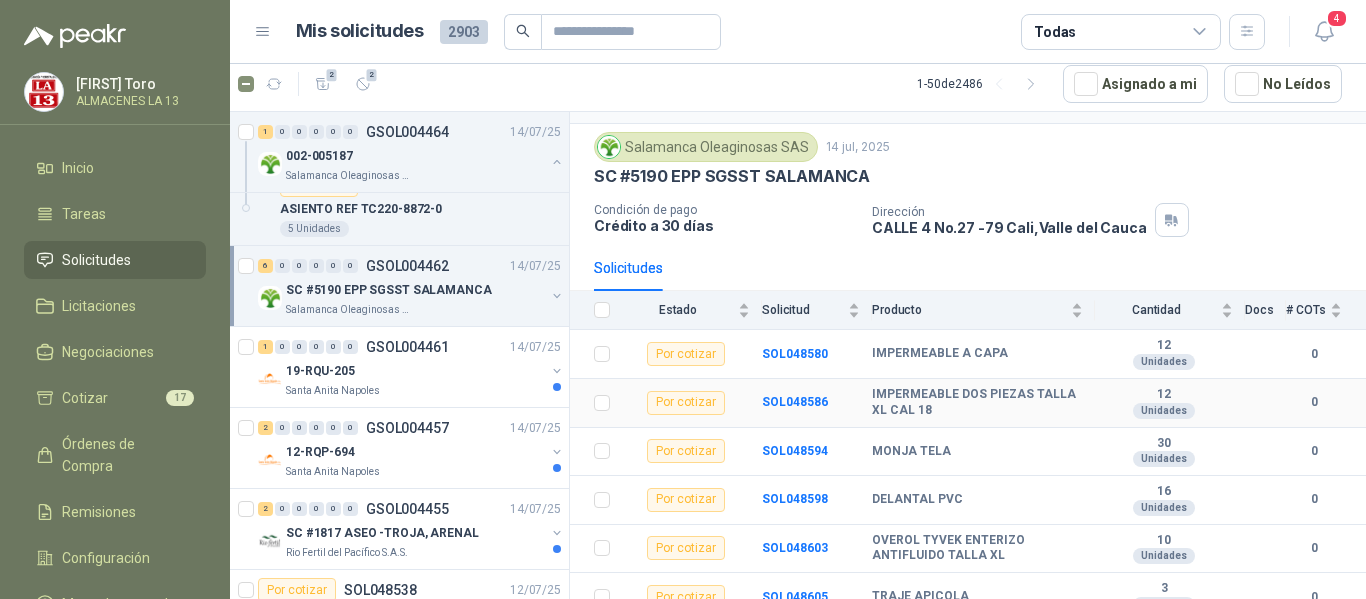 scroll, scrollTop: 72, scrollLeft: 0, axis: vertical 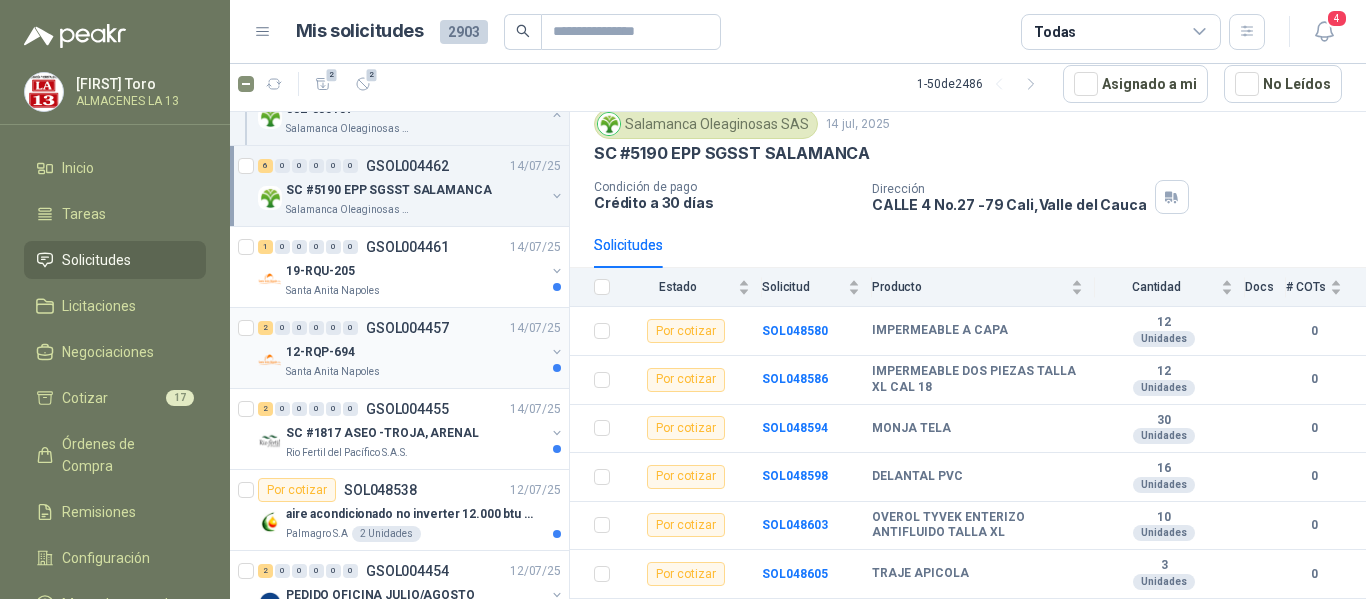 click on "Santa Anita Napoles" at bounding box center (415, 372) 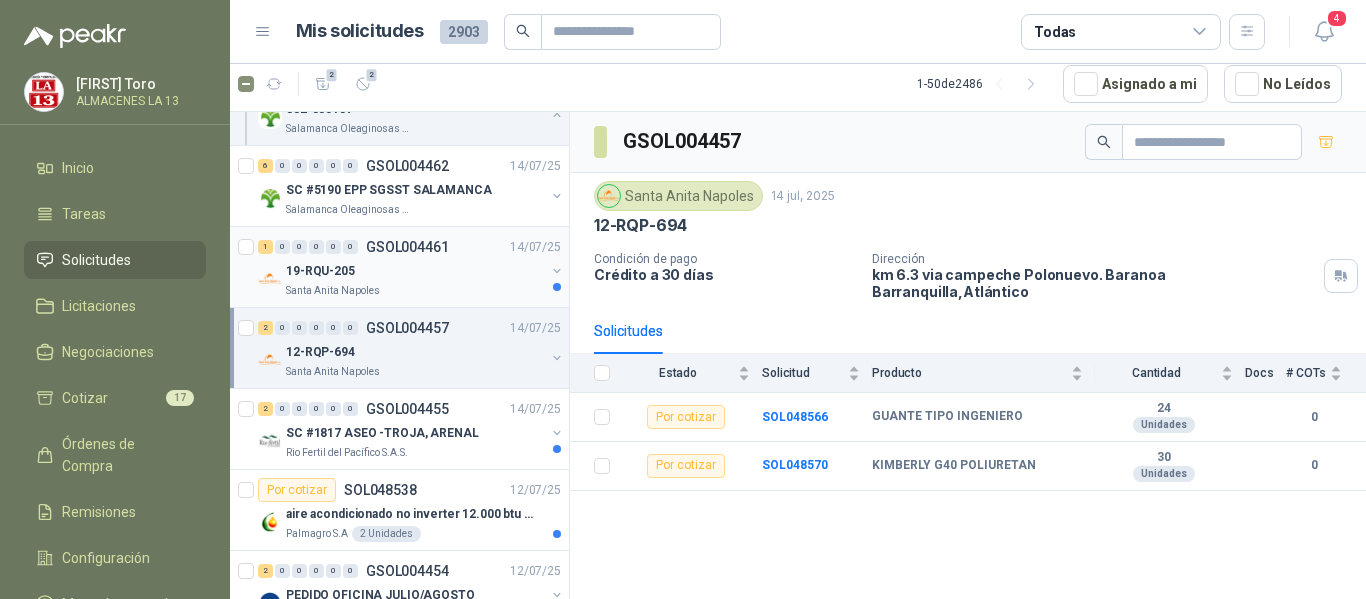 click on "Santa Anita Napoles" at bounding box center [415, 291] 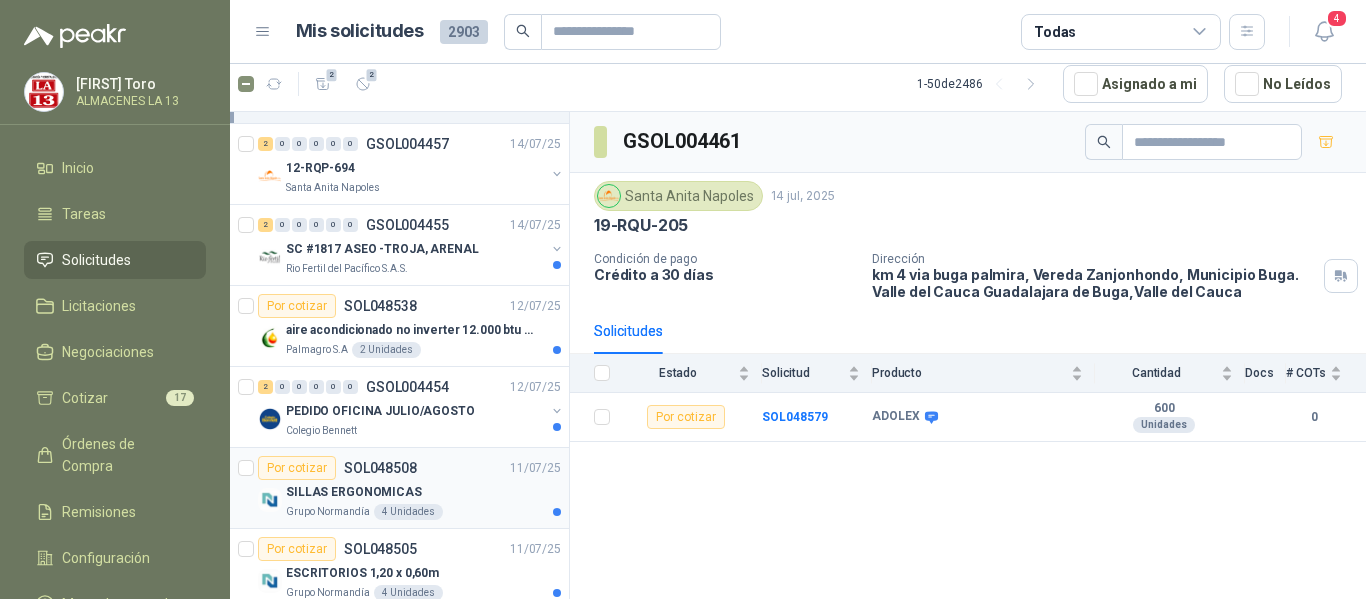 scroll, scrollTop: 1300, scrollLeft: 0, axis: vertical 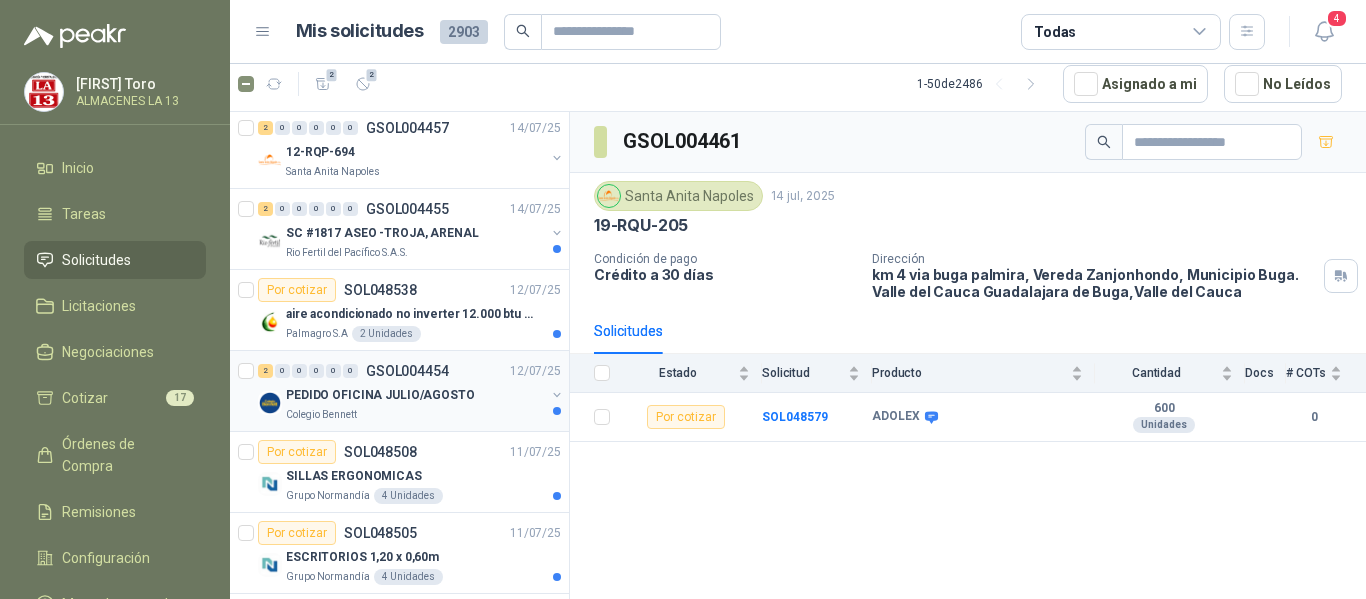 click on "Colegio Bennett" at bounding box center (415, 415) 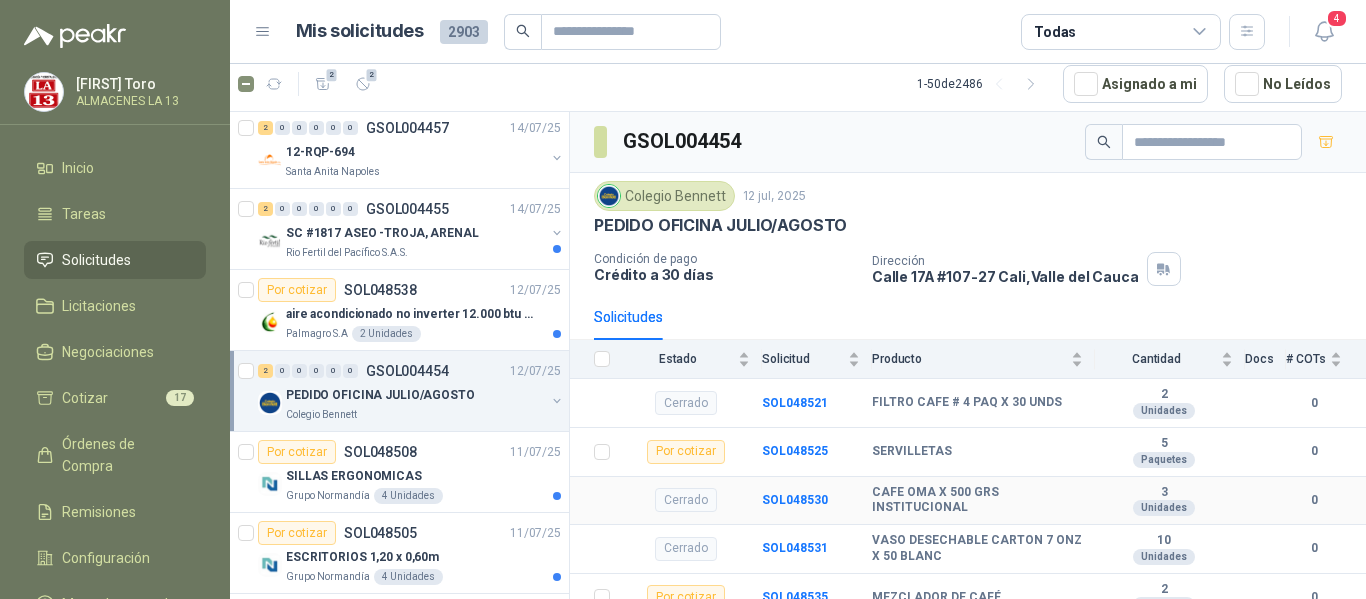 scroll, scrollTop: 72, scrollLeft: 0, axis: vertical 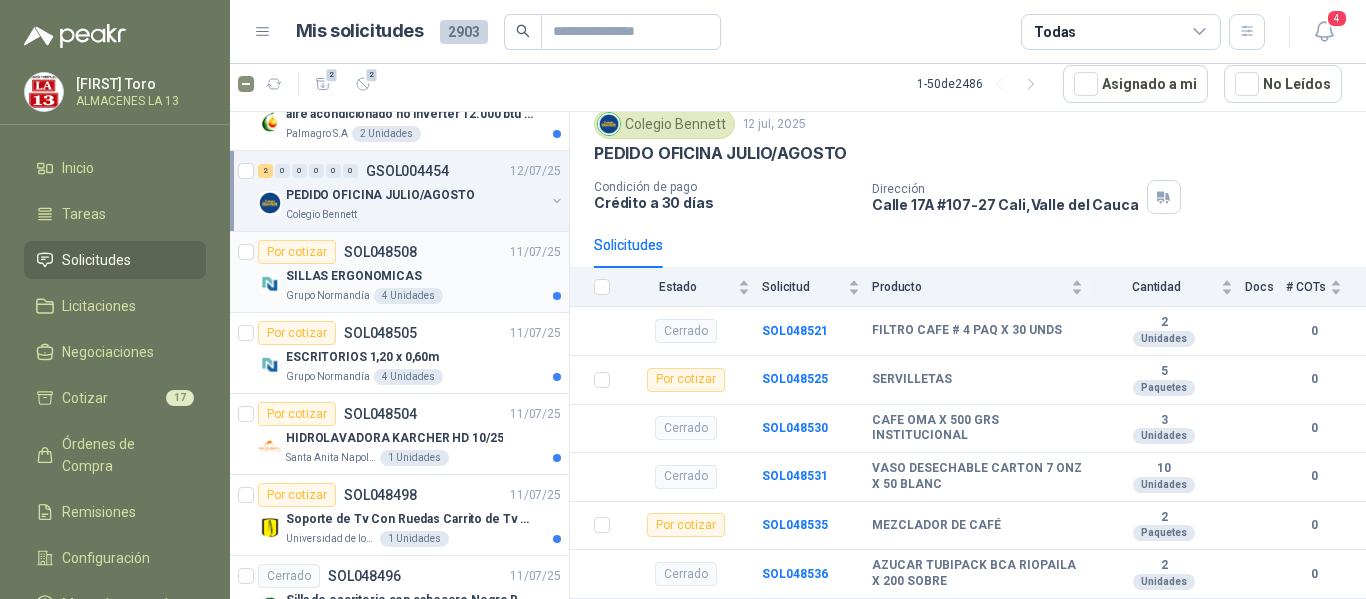 click on "SOL048508" at bounding box center [380, 252] 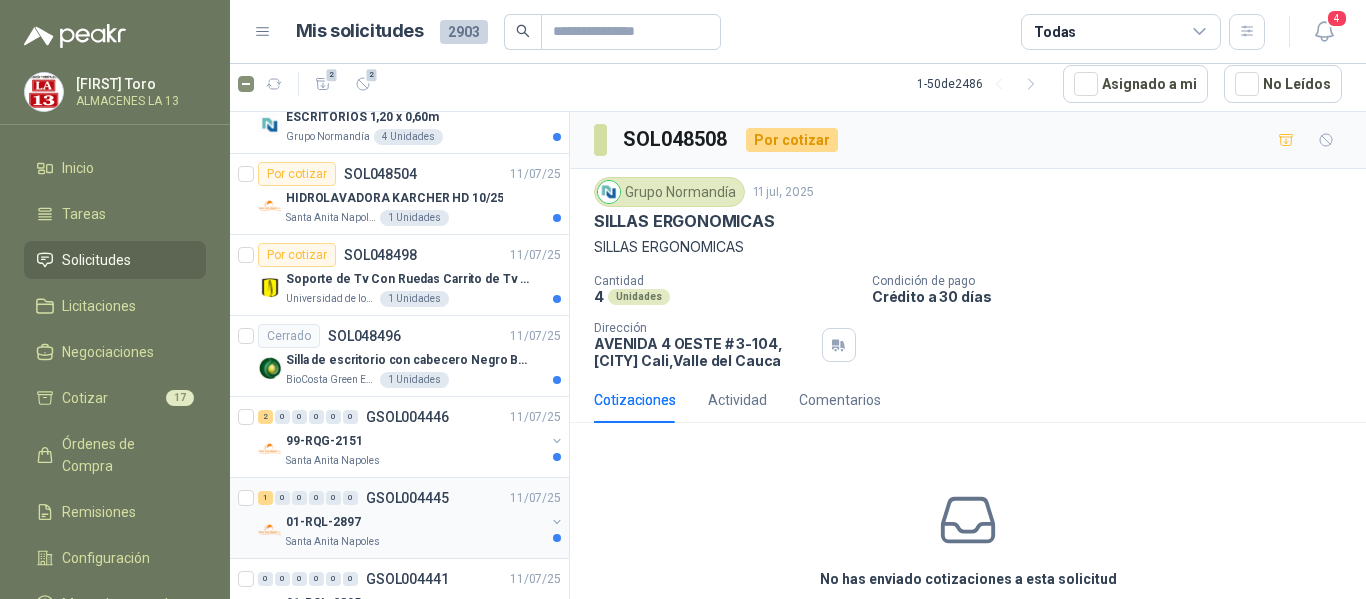 scroll, scrollTop: 1800, scrollLeft: 0, axis: vertical 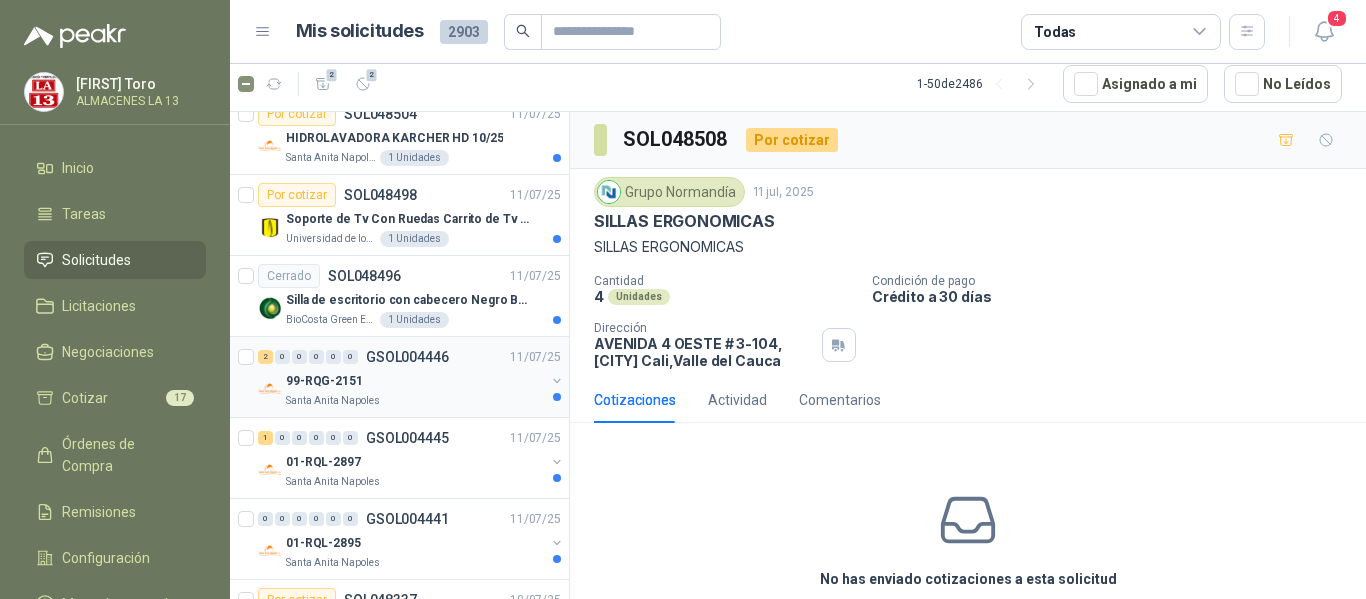 click on "2   0   0   0   0   0   GSOL004446 11/07/25   99-RQG-2151 Santa Anita Napoles" at bounding box center (399, 377) 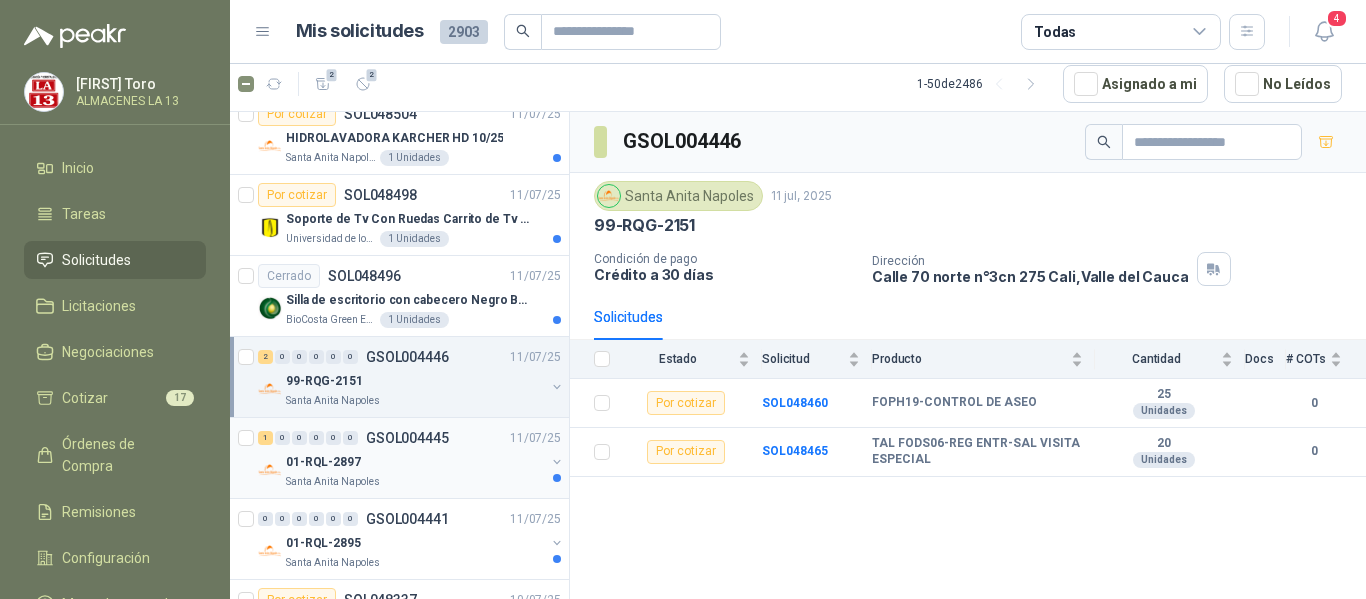 click on "01-RQL-2897" at bounding box center (415, 462) 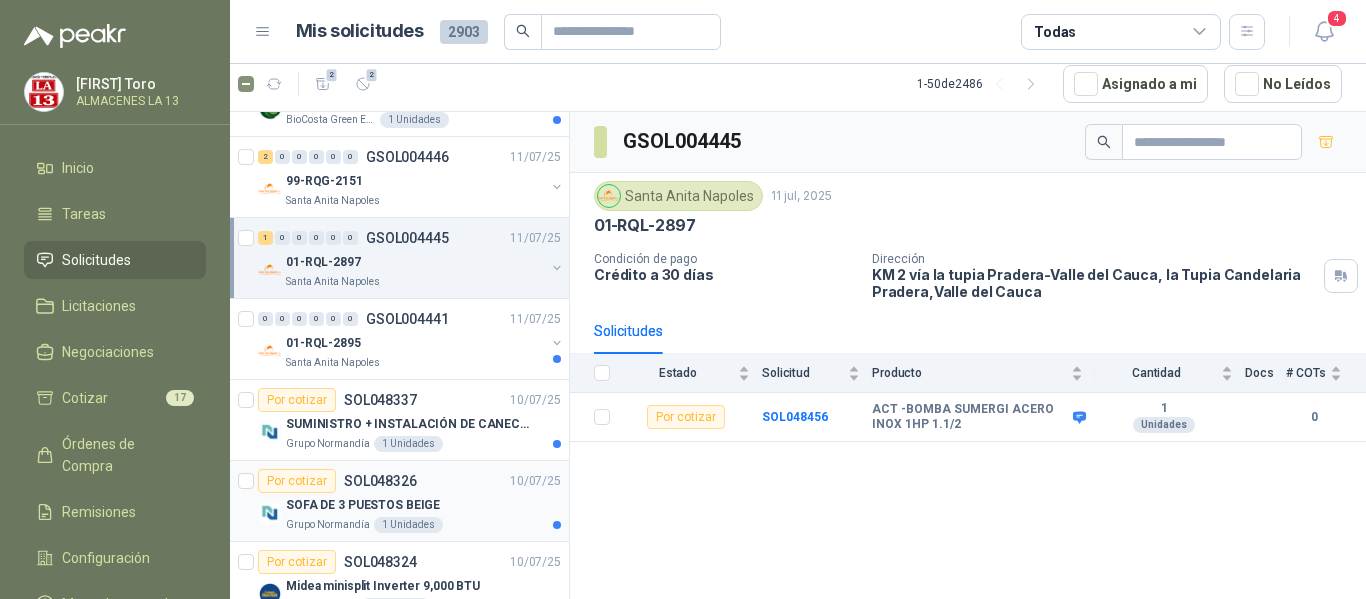scroll, scrollTop: 2300, scrollLeft: 0, axis: vertical 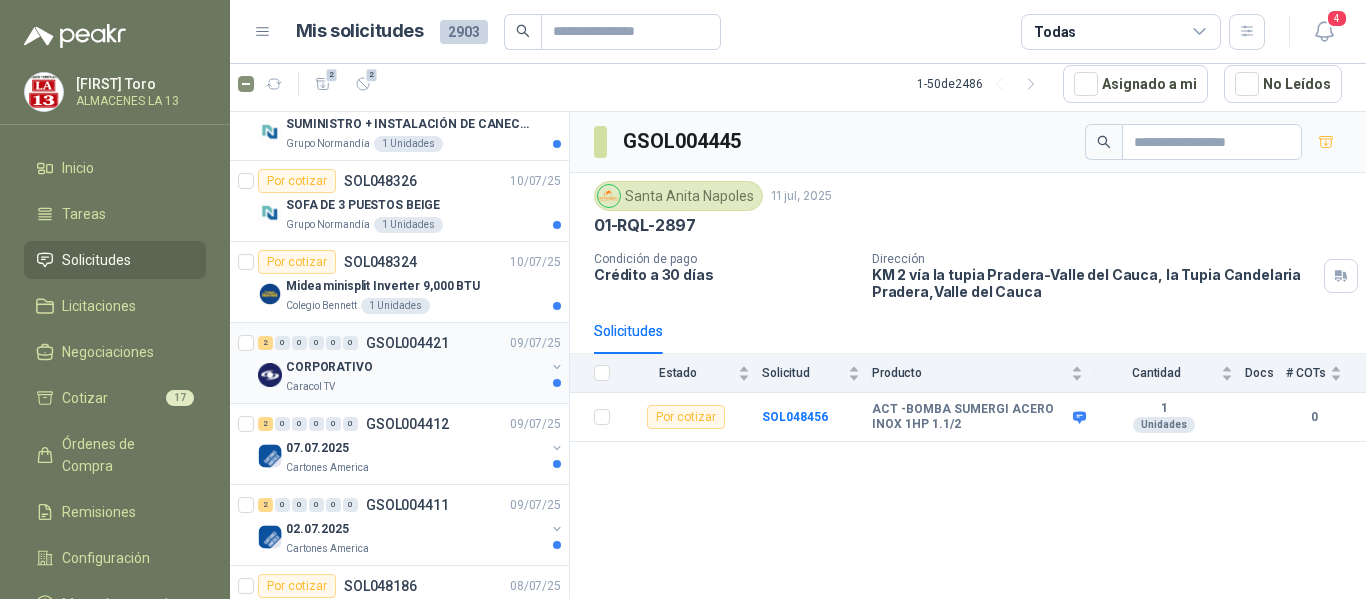 click on "Caracol TV" at bounding box center (415, 387) 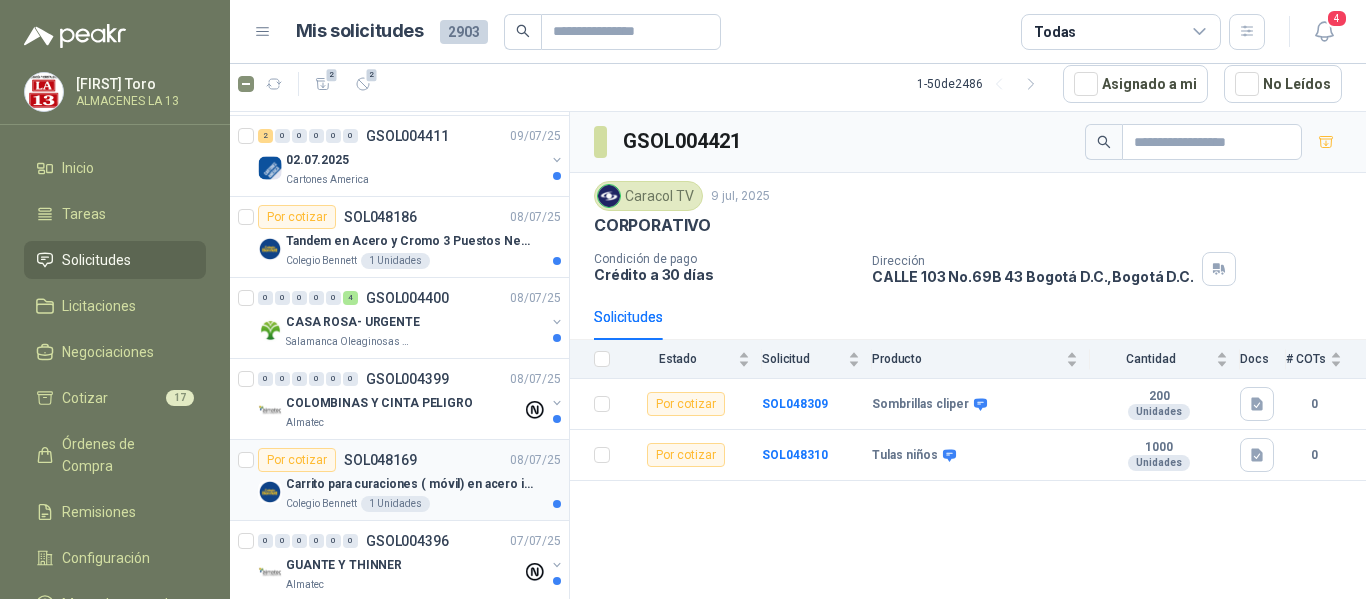 scroll, scrollTop: 2700, scrollLeft: 0, axis: vertical 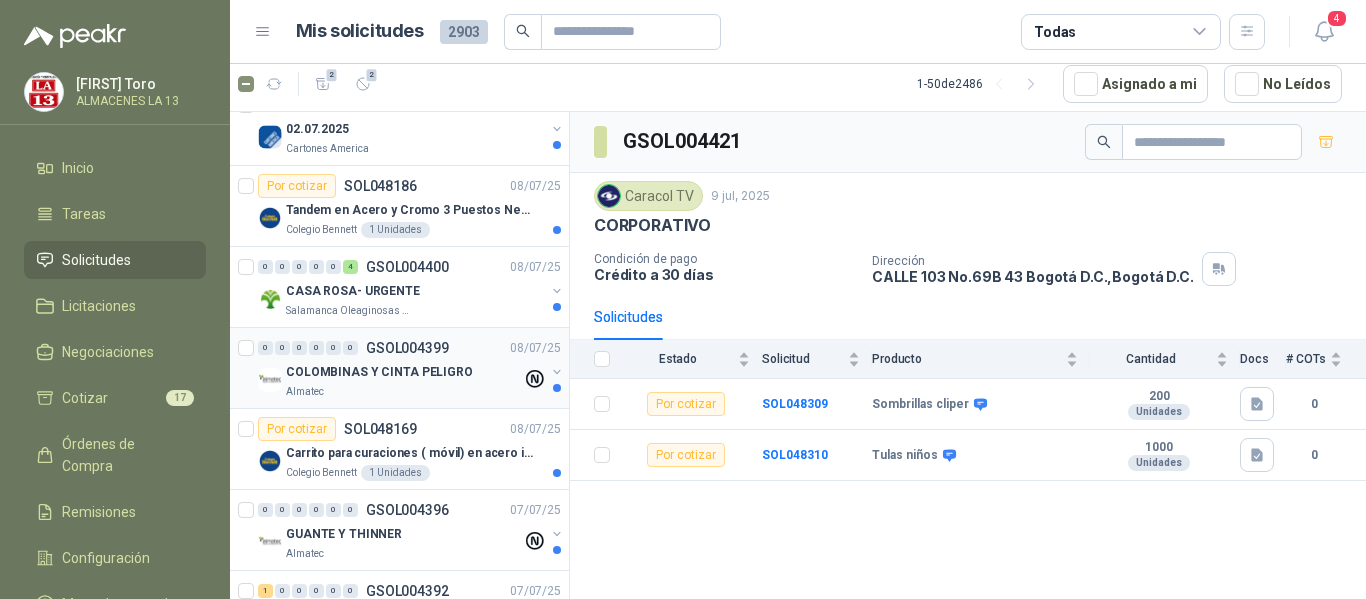 click on "Almatec" at bounding box center [404, 392] 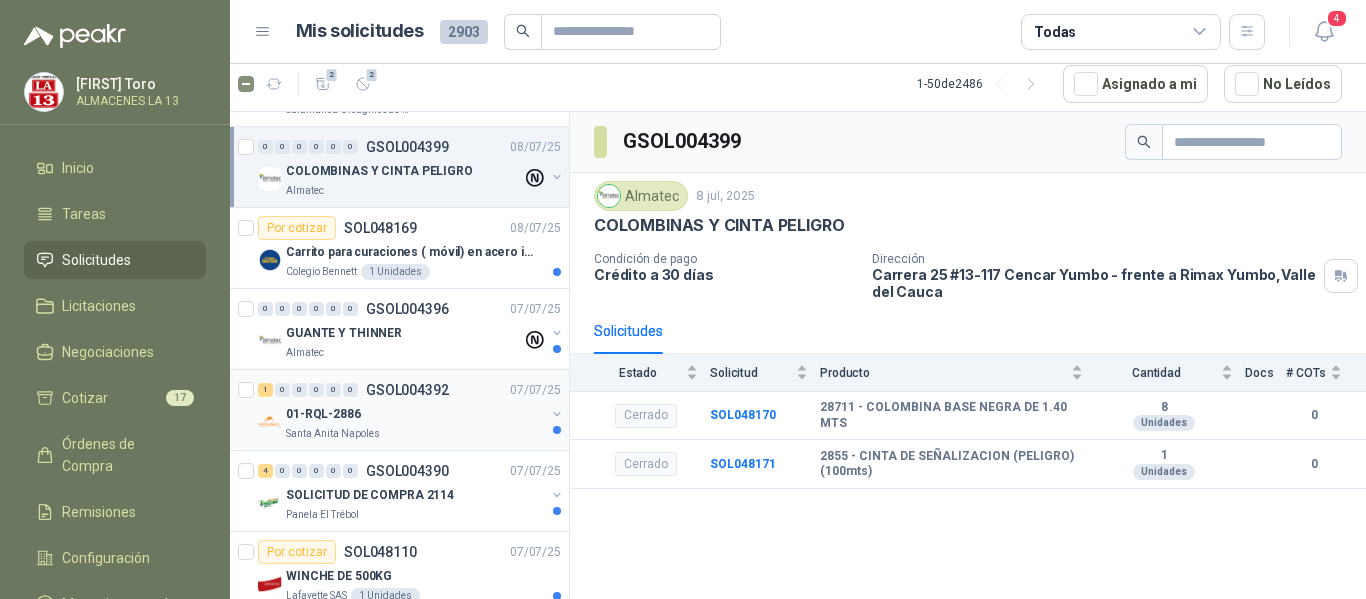 scroll, scrollTop: 3000, scrollLeft: 0, axis: vertical 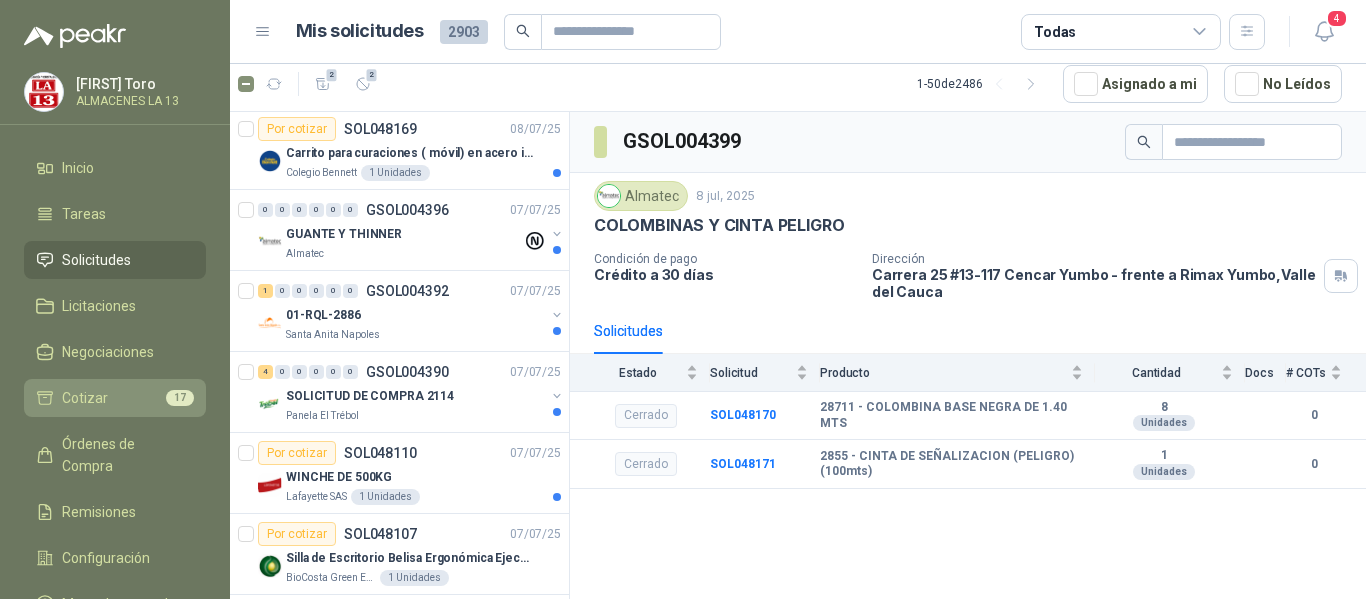 click on "Cotizar 17" at bounding box center (115, 398) 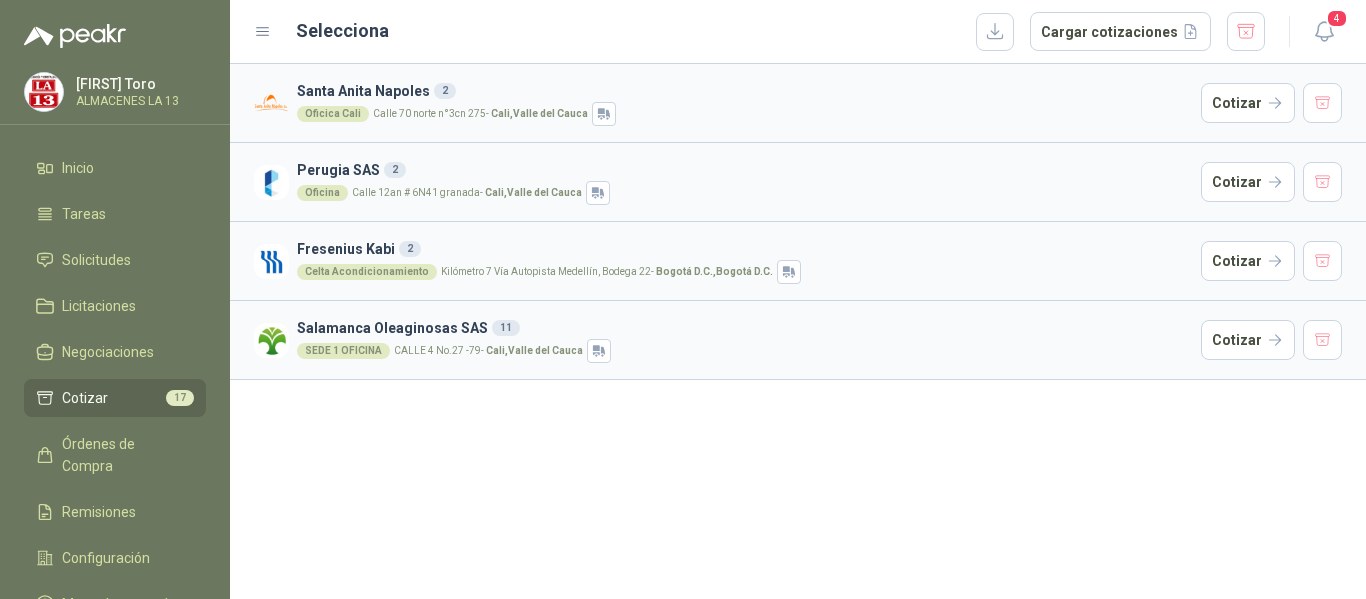 click on "SEDE 1 OFICINA CALLE 4 No.27 -79  -   [CITY],  [STATE]" at bounding box center (745, 351) 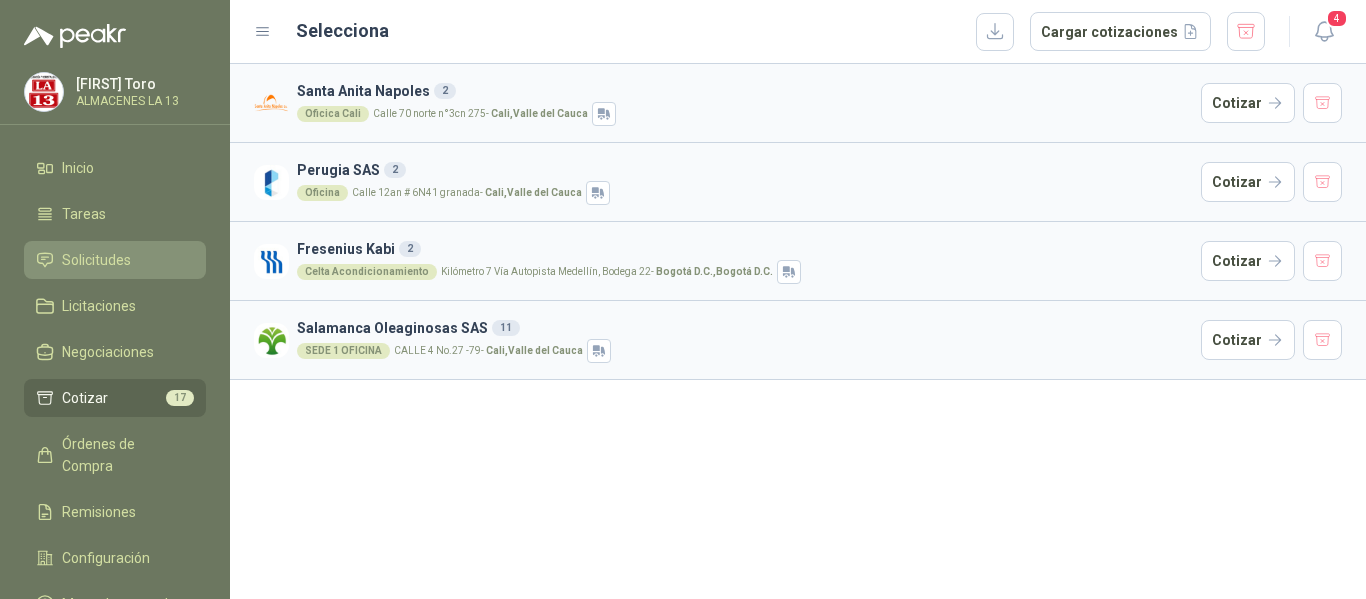click on "Solicitudes" at bounding box center [96, 260] 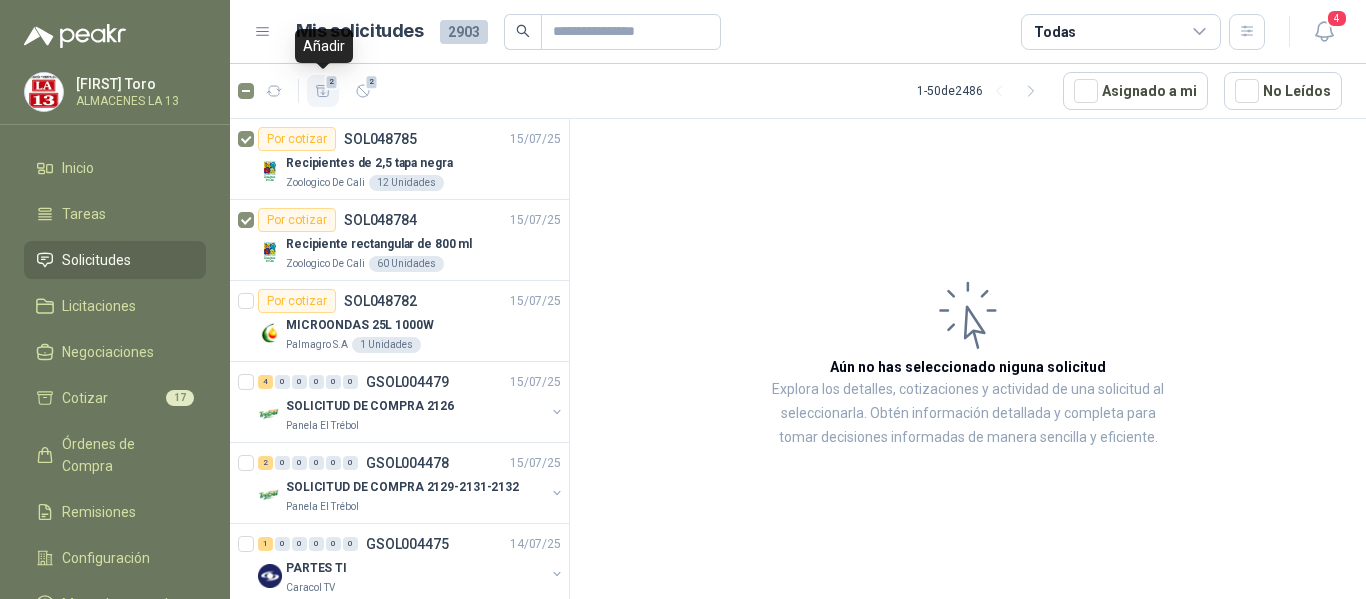 click 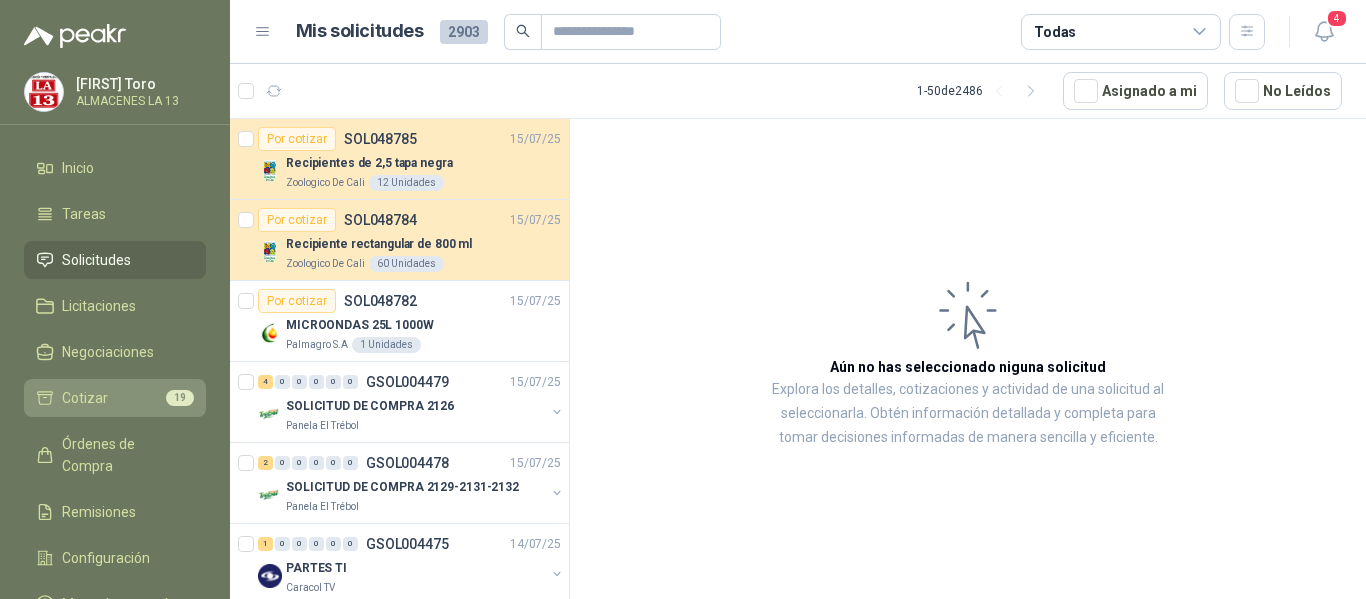 click on "Cotizar" at bounding box center (85, 398) 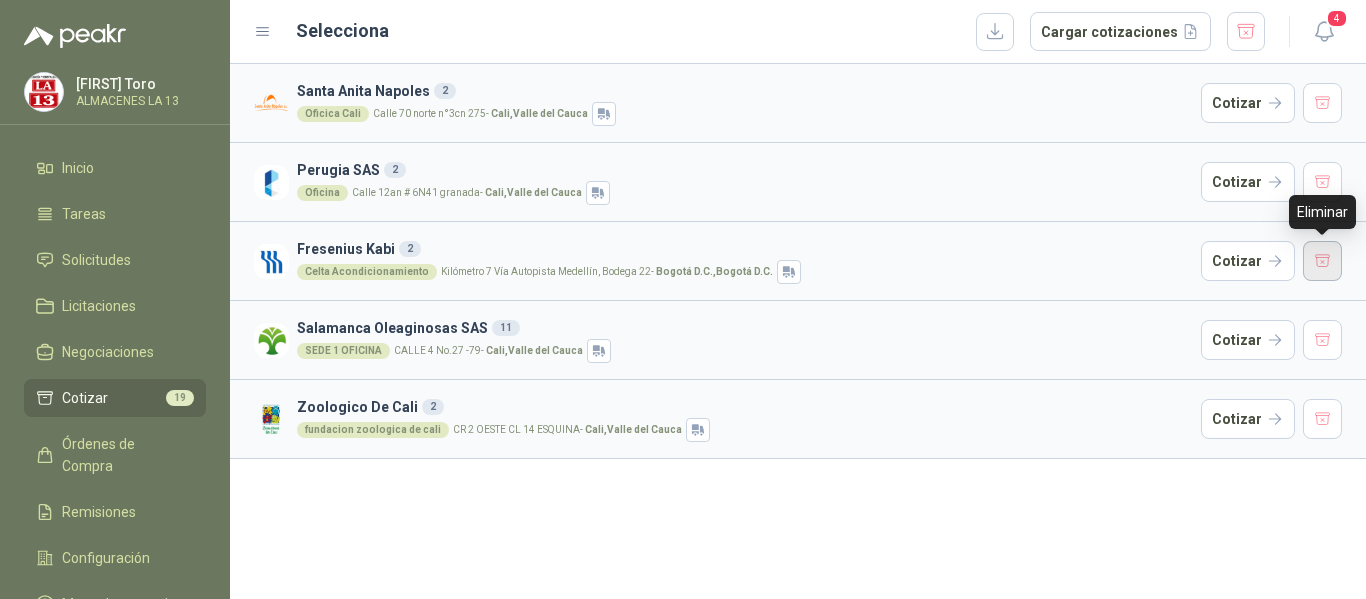 click at bounding box center (1323, 261) 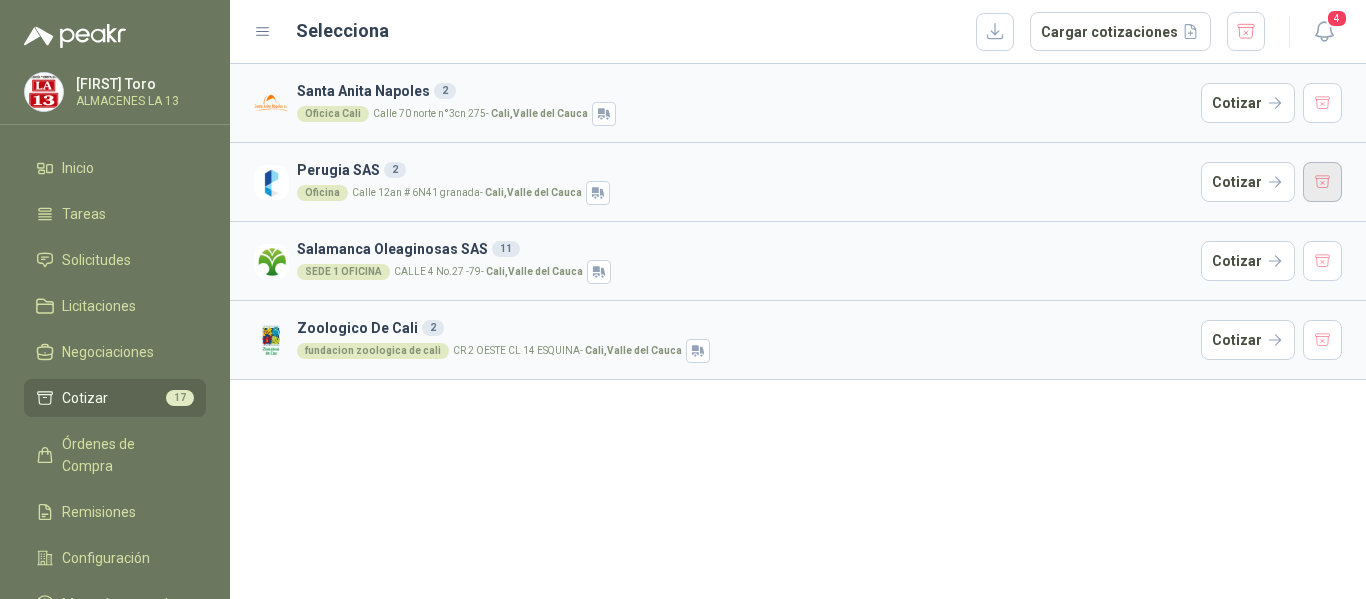 click at bounding box center [1323, 182] 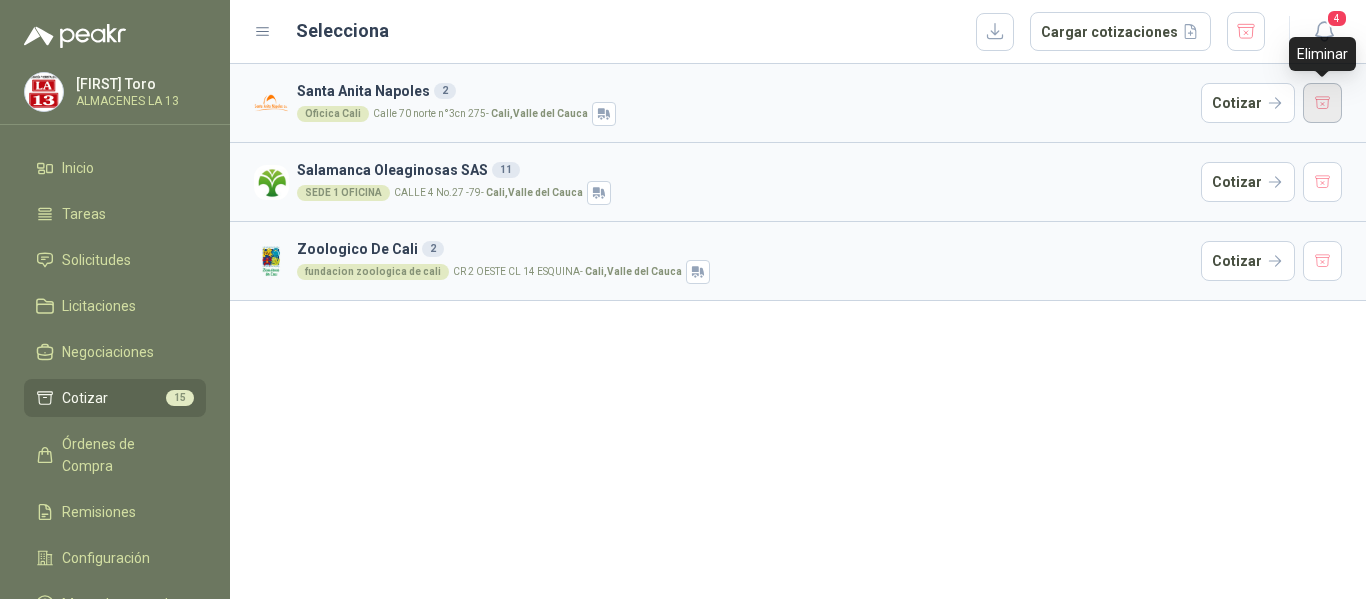 click at bounding box center [1323, 103] 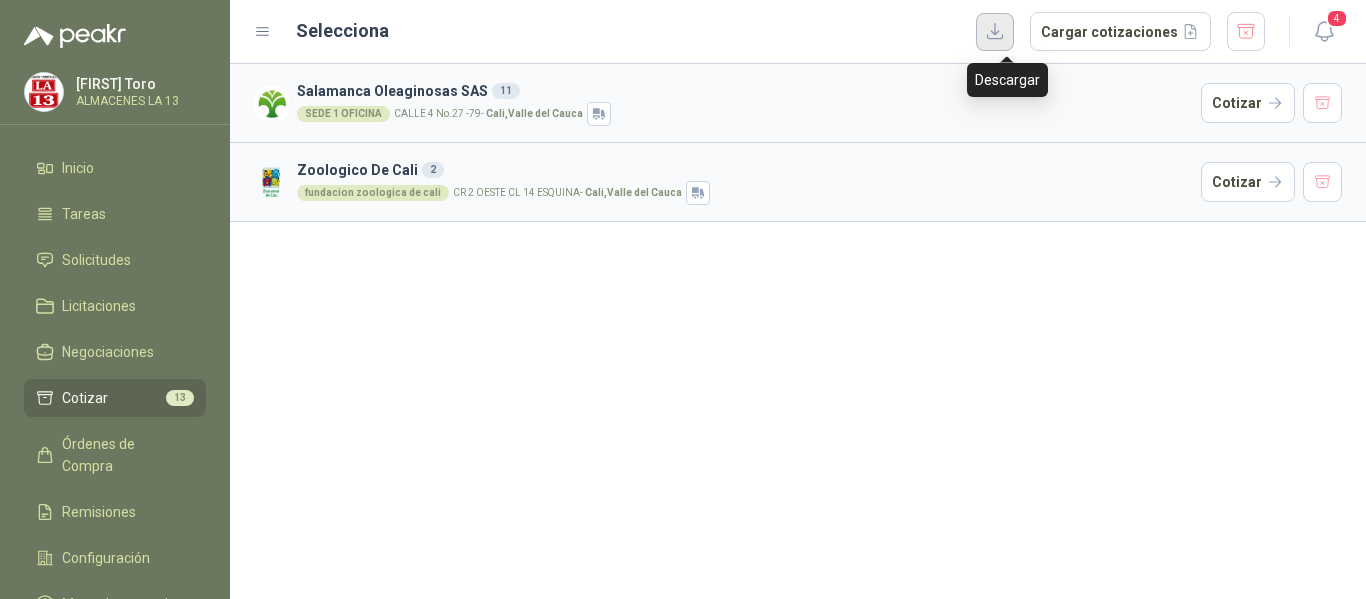 click at bounding box center (995, 32) 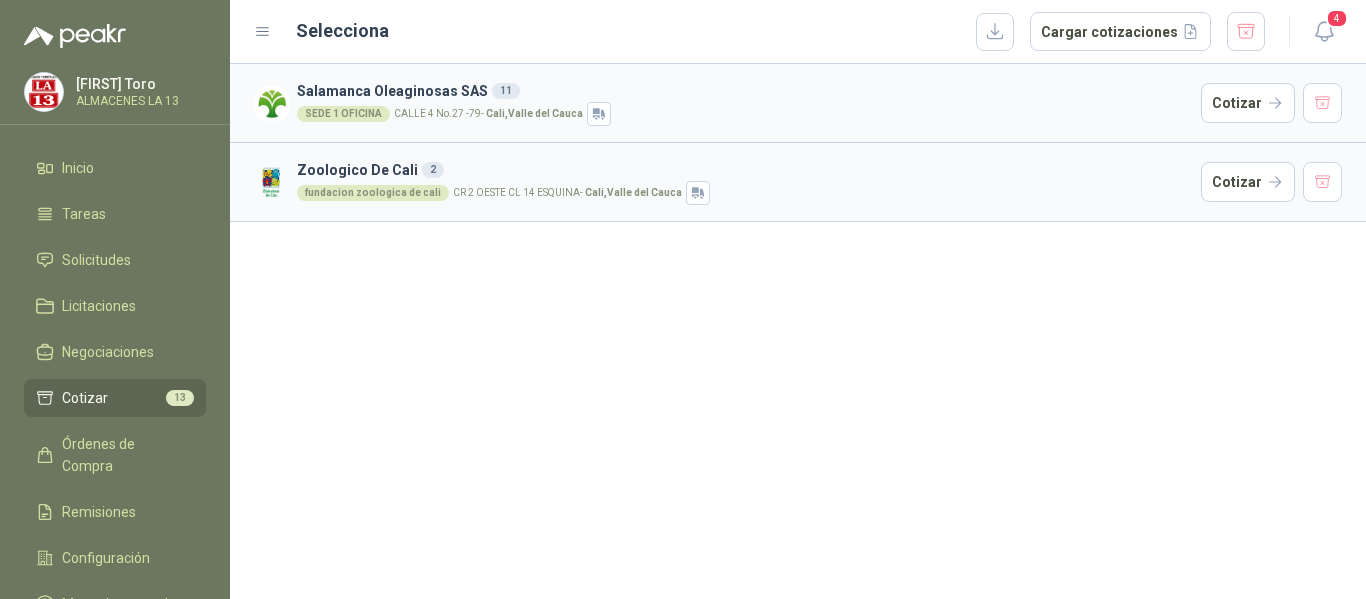 type 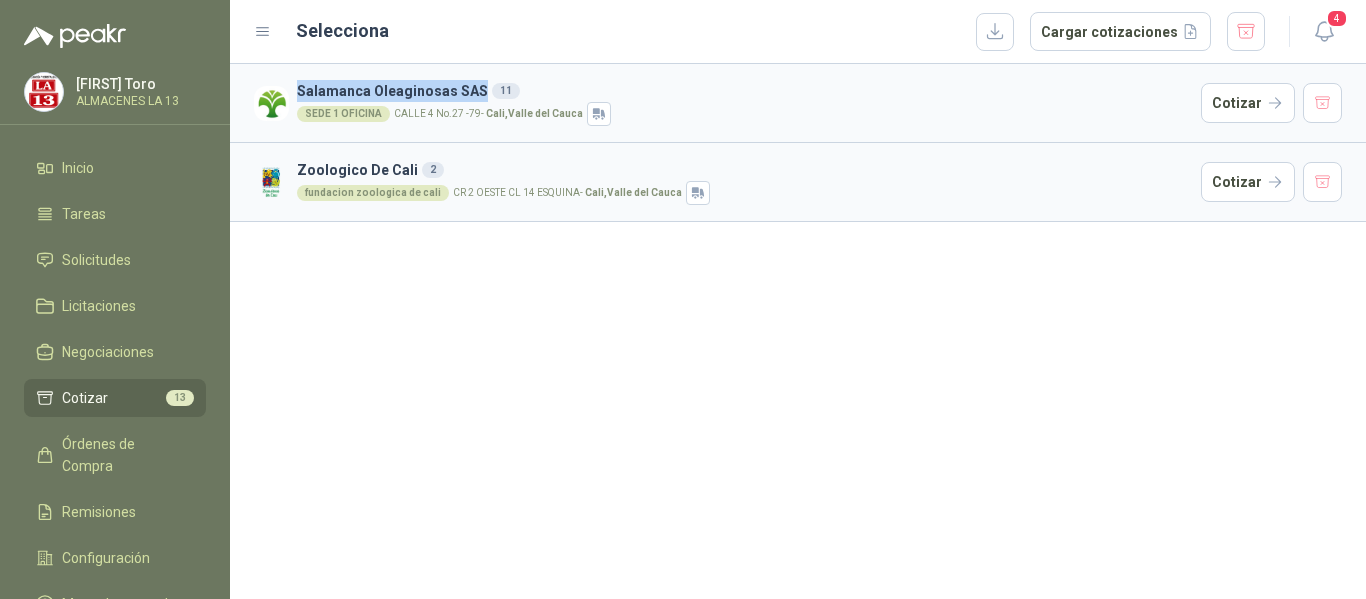 drag, startPoint x: 477, startPoint y: 88, endPoint x: 298, endPoint y: 90, distance: 179.01117 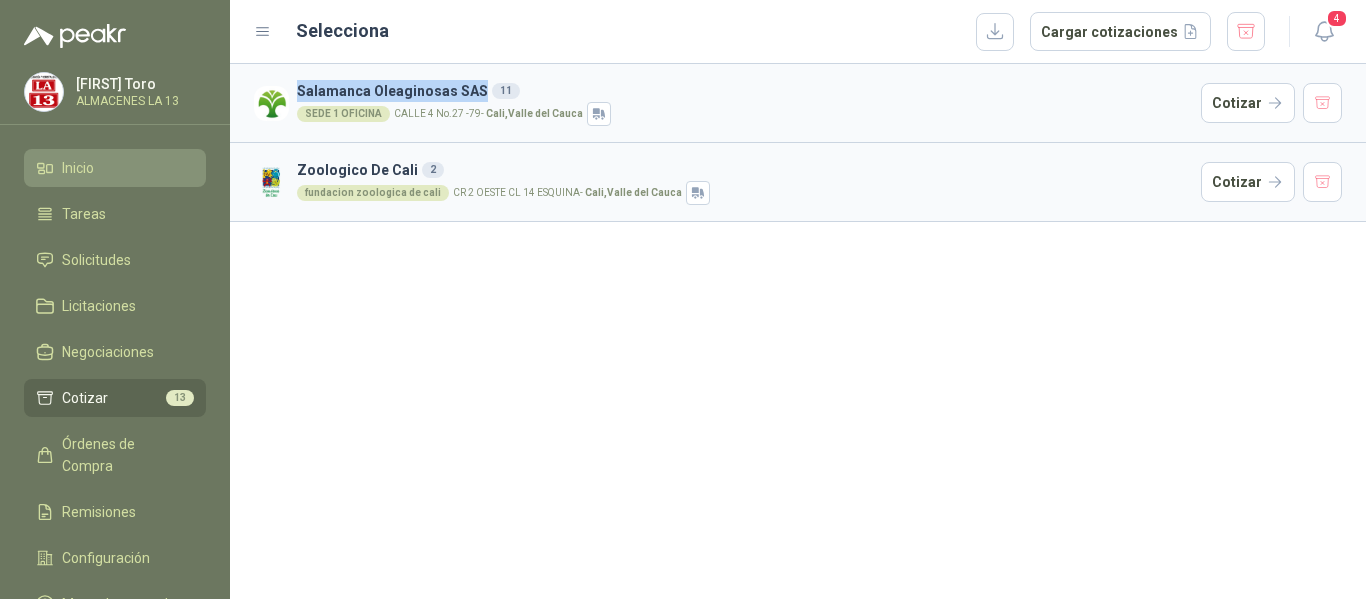 click on "Inicio" at bounding box center (115, 168) 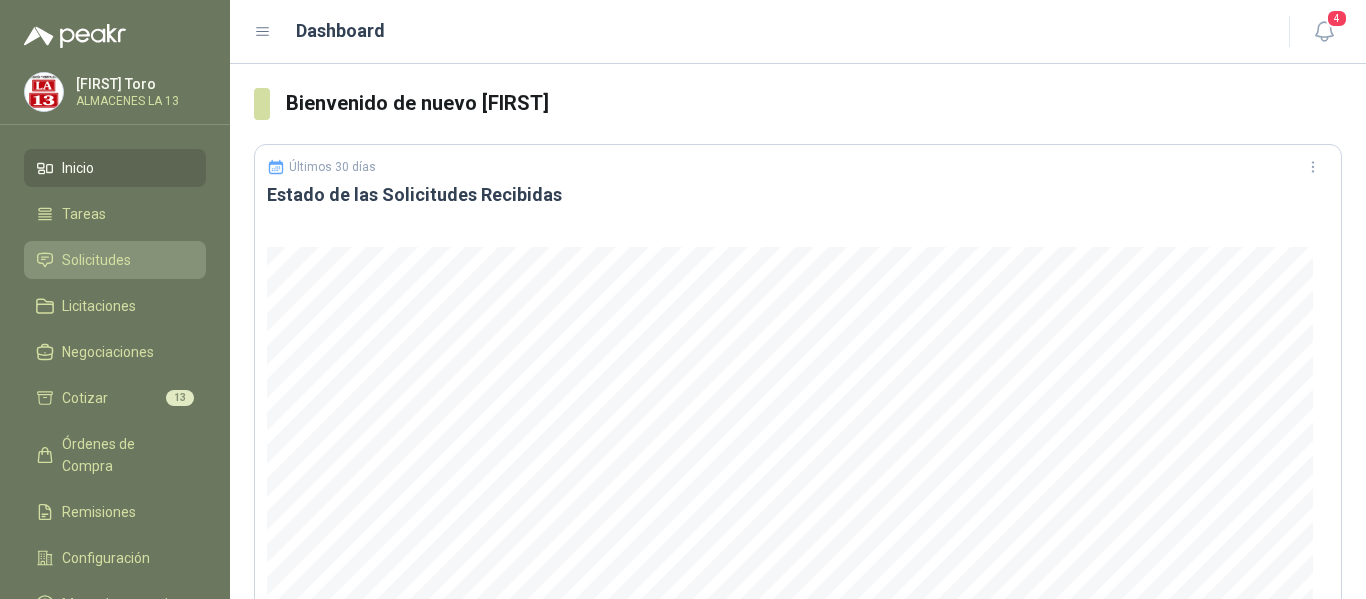 click on "Solicitudes" at bounding box center (96, 260) 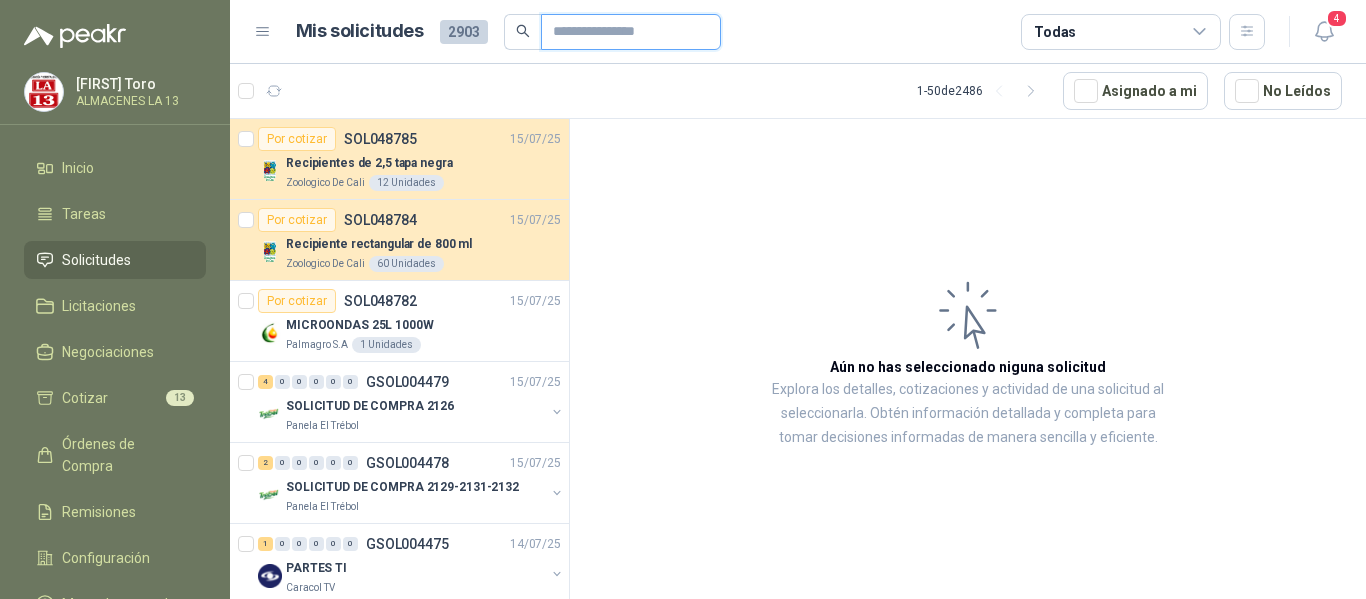 click at bounding box center (623, 32) 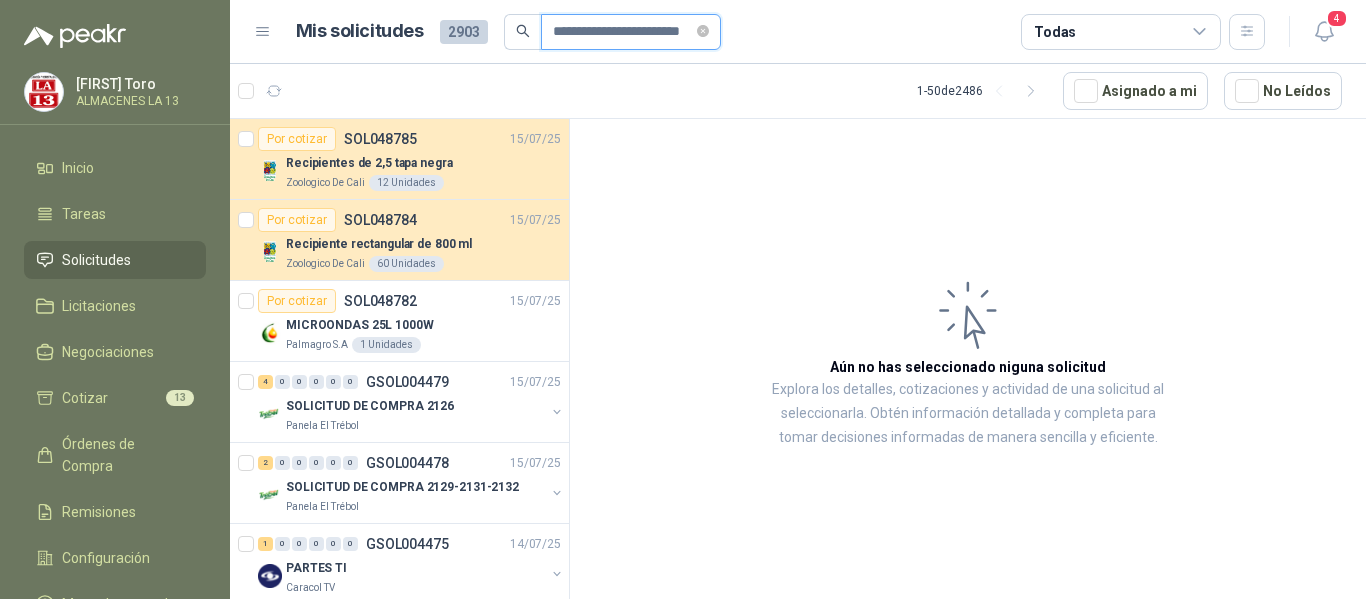 scroll, scrollTop: 0, scrollLeft: 26, axis: horizontal 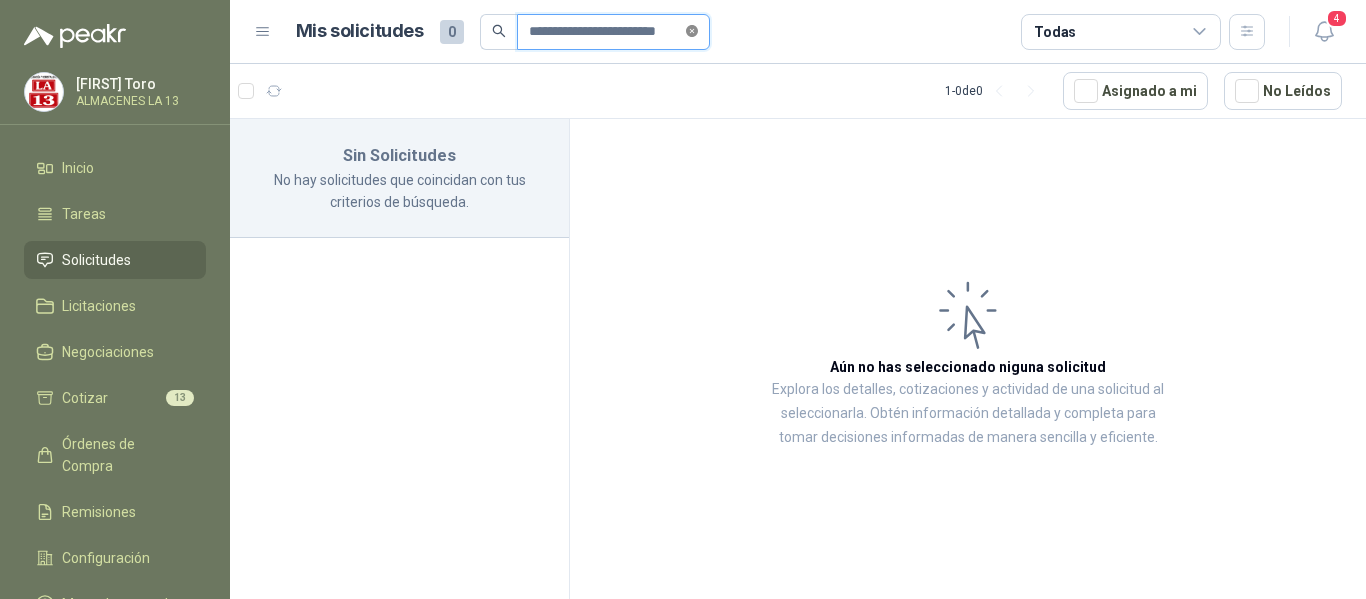 click 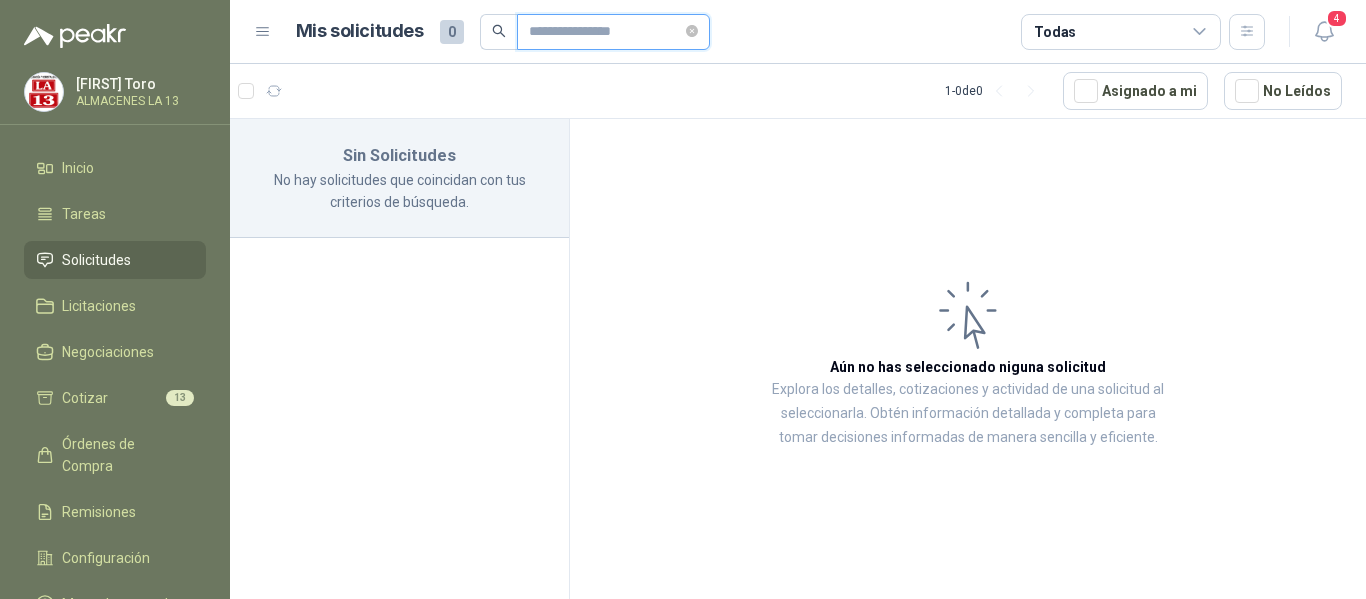 scroll, scrollTop: 0, scrollLeft: 0, axis: both 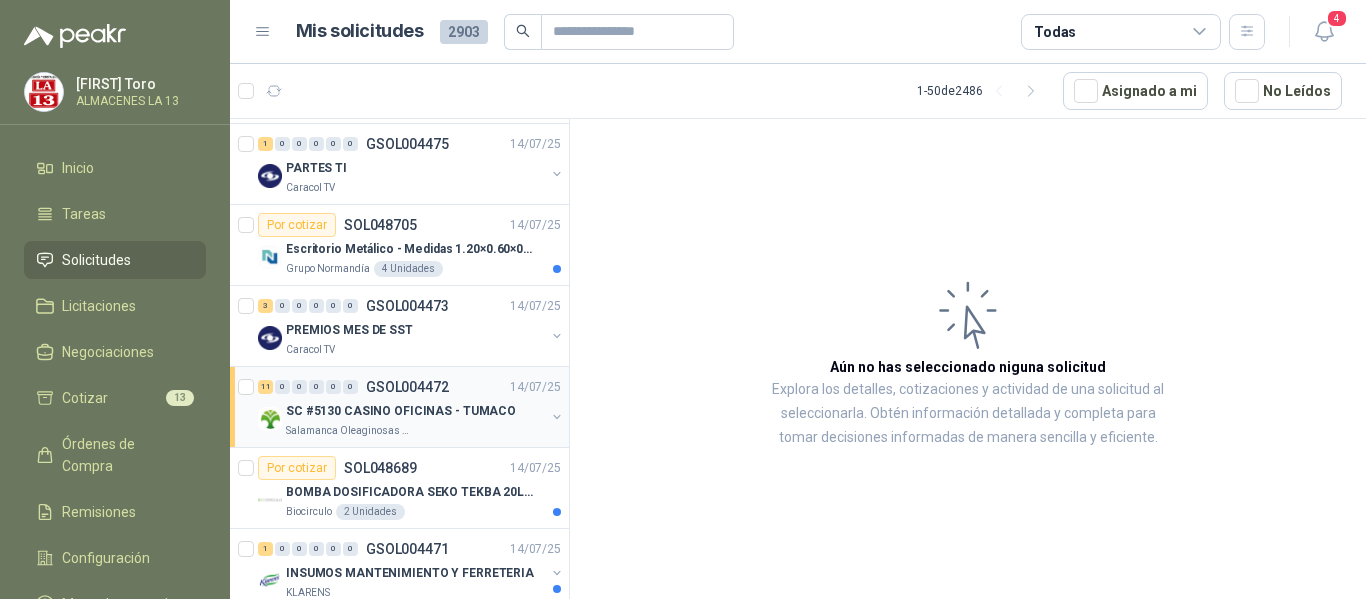 click on "Salamanca Oleaginosas SAS" at bounding box center [415, 431] 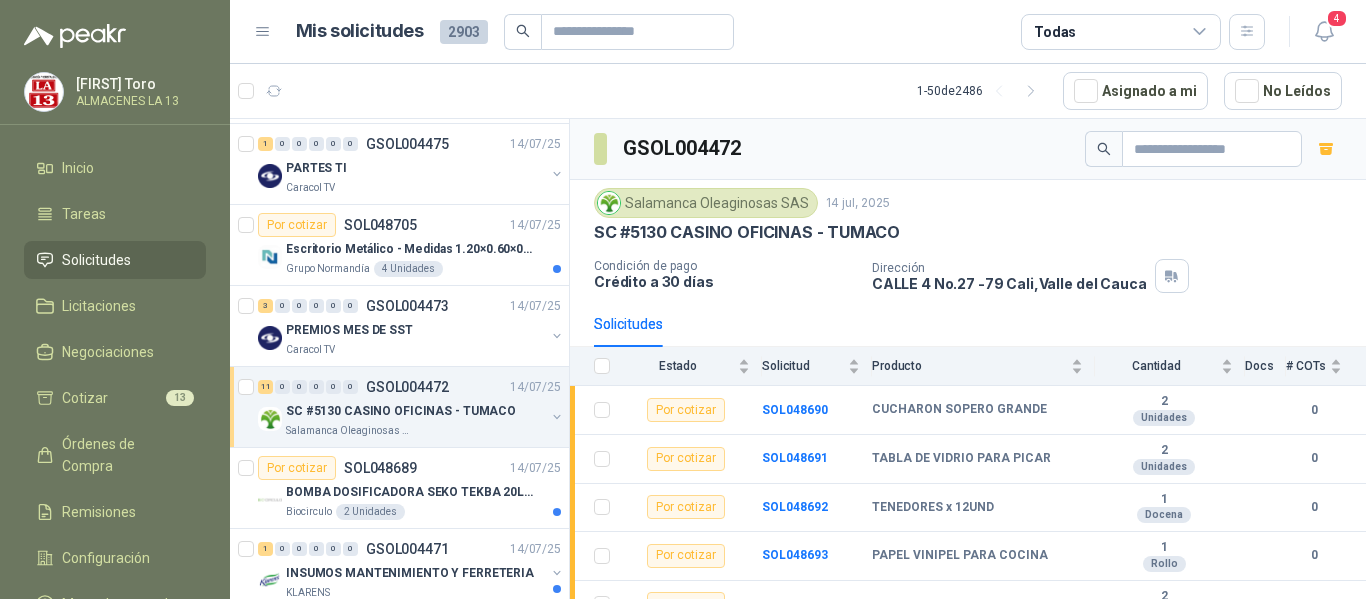 click at bounding box center (609, 203) 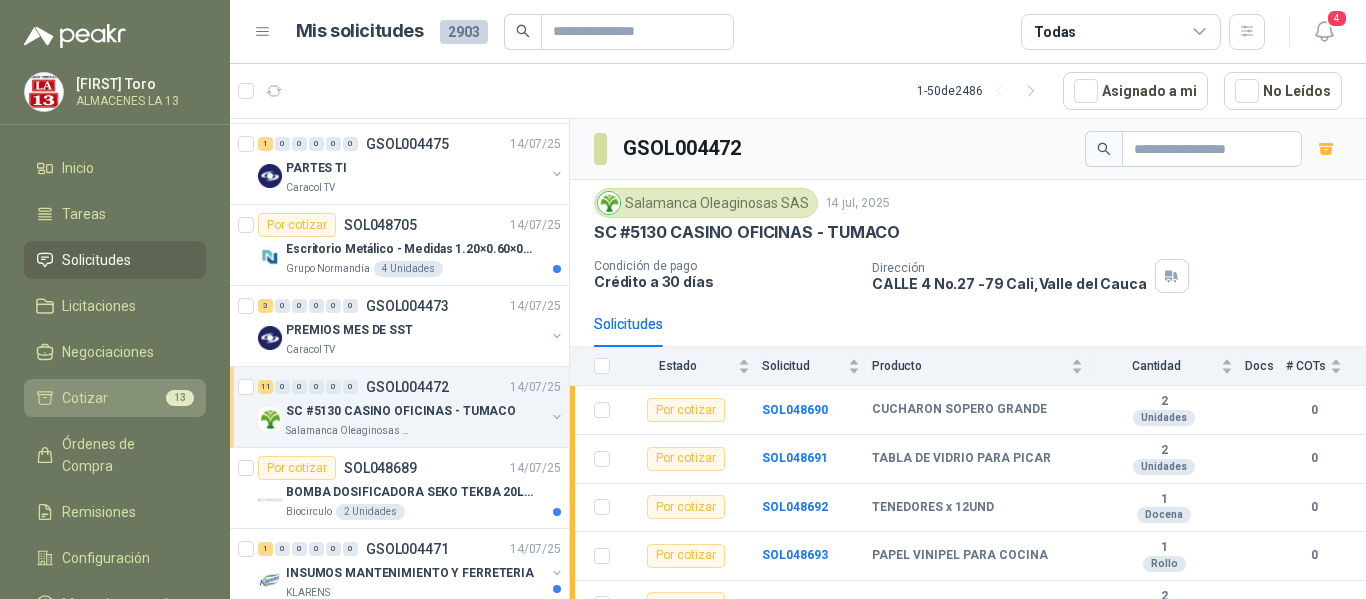 click on "Cotizar 13" at bounding box center (115, 398) 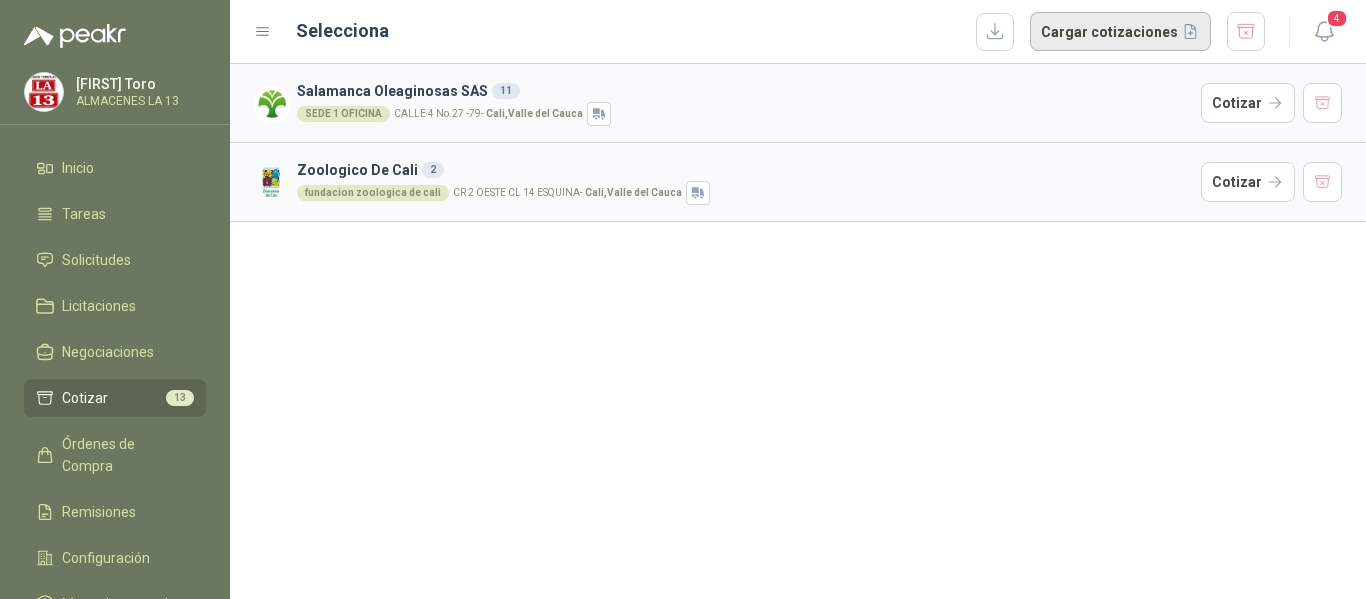 click on "Cargar cotizaciones" at bounding box center [1120, 32] 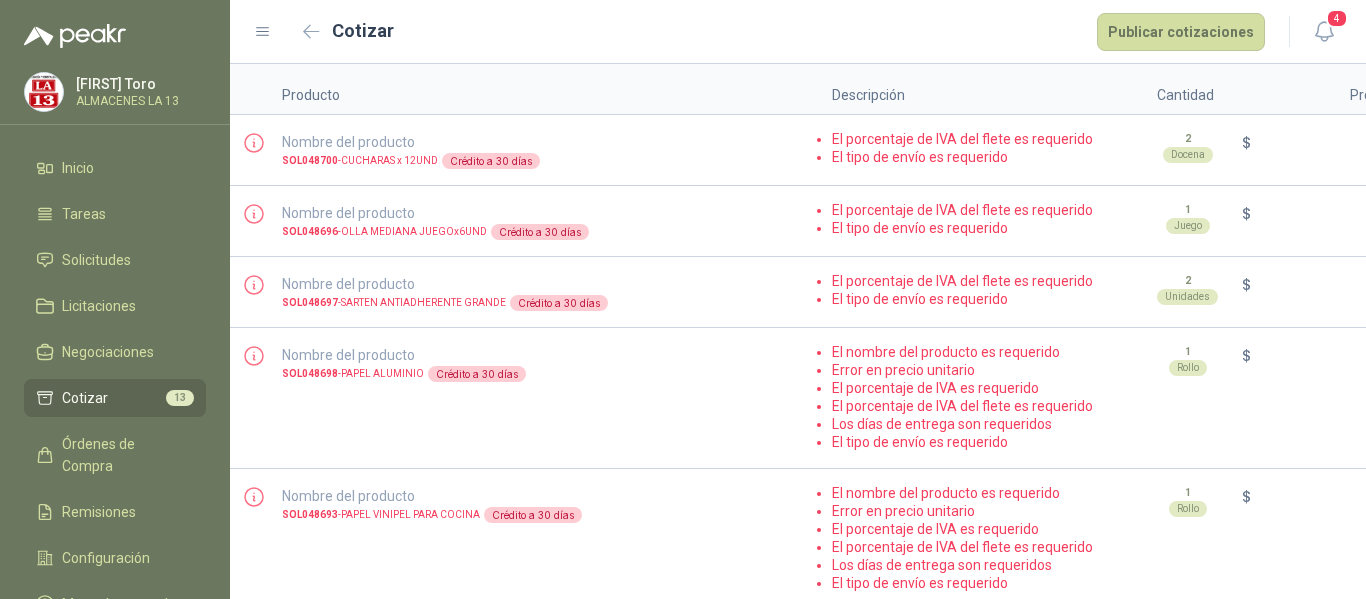 scroll, scrollTop: 0, scrollLeft: 0, axis: both 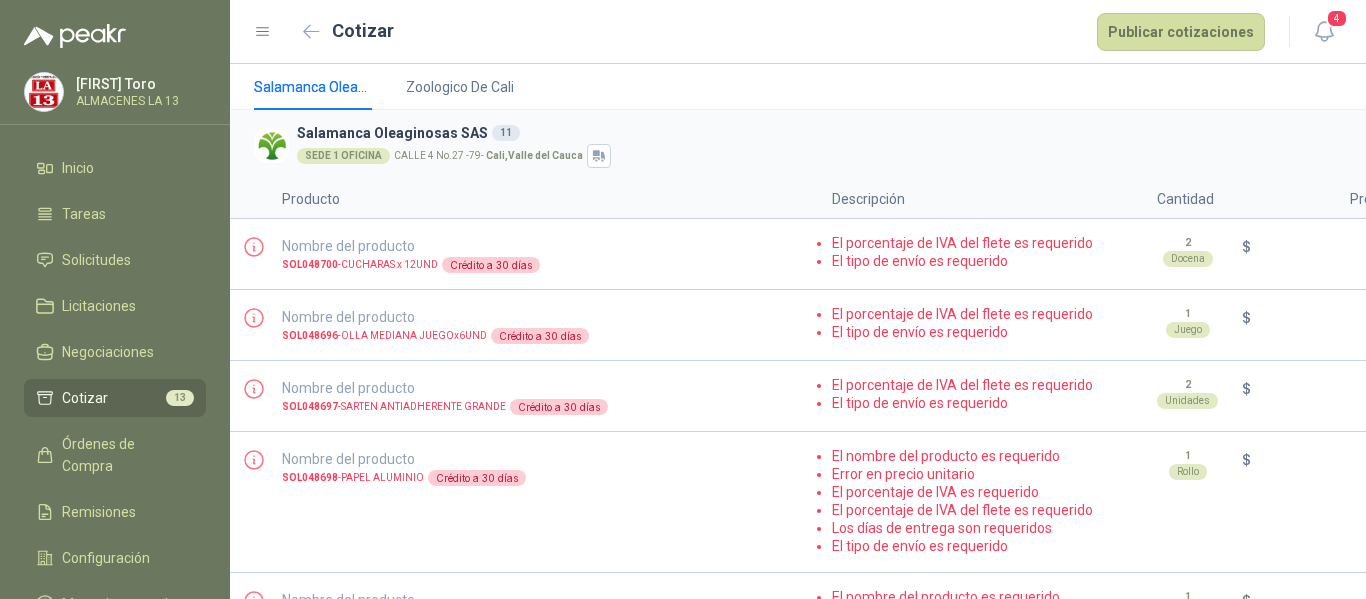 click on "Crédito a 30 días" at bounding box center (491, 265) 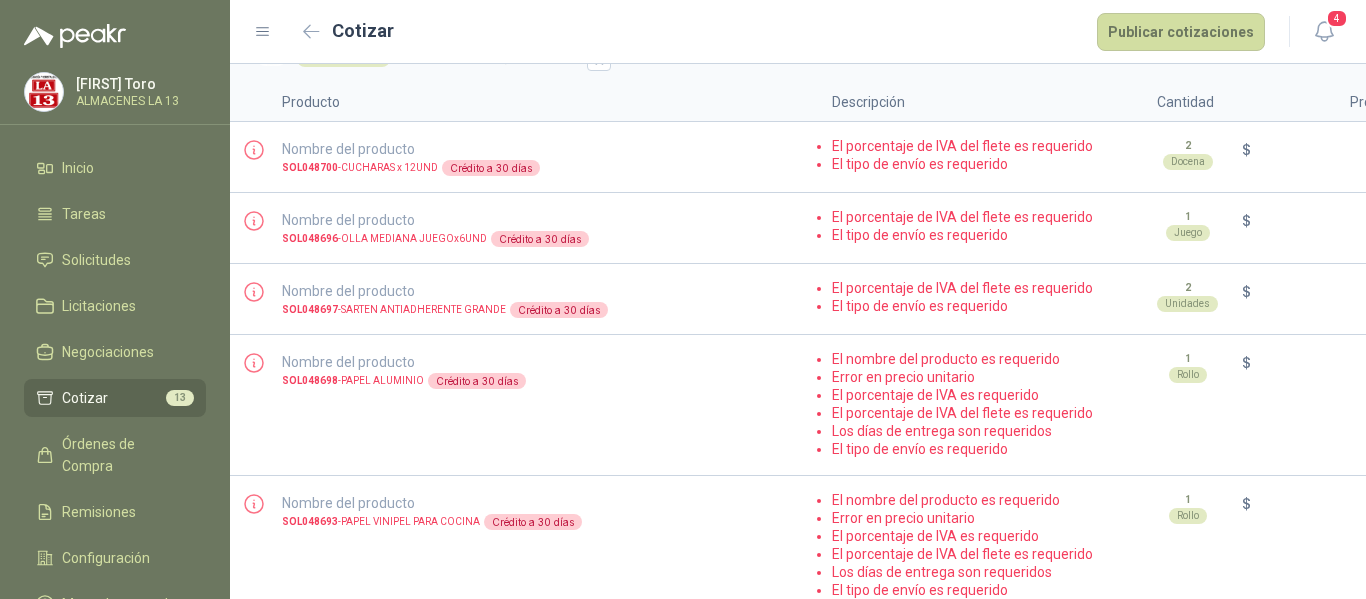scroll, scrollTop: 0, scrollLeft: 0, axis: both 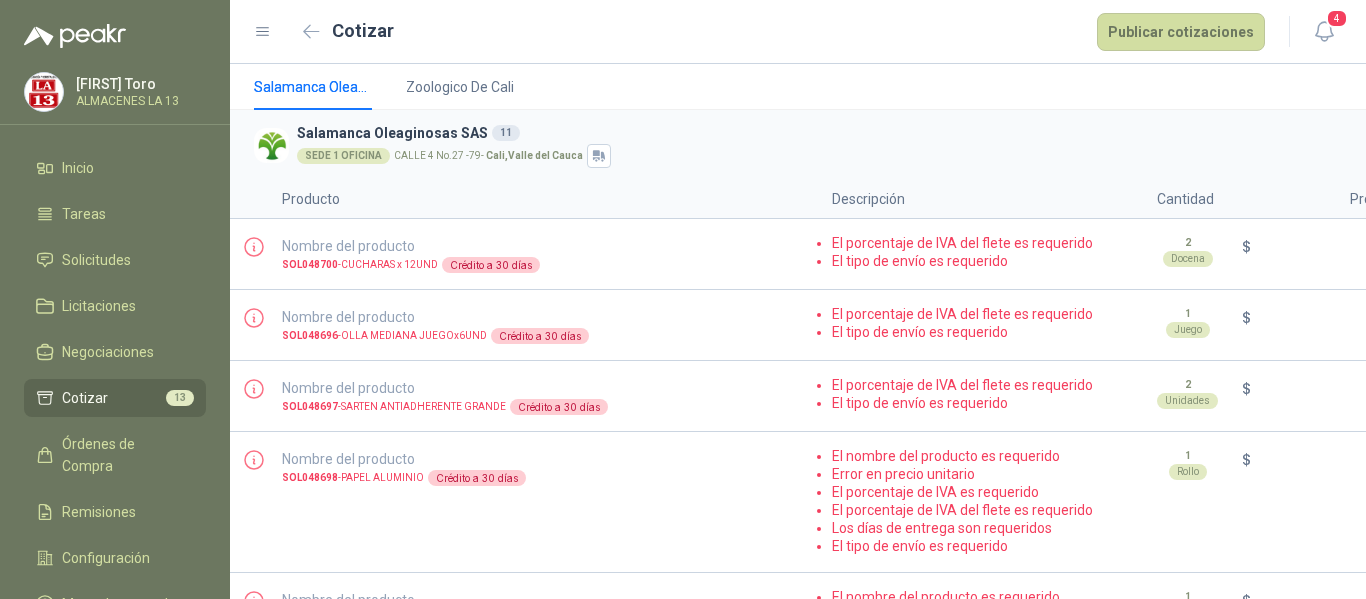 click on "Descripción" at bounding box center [982, 199] 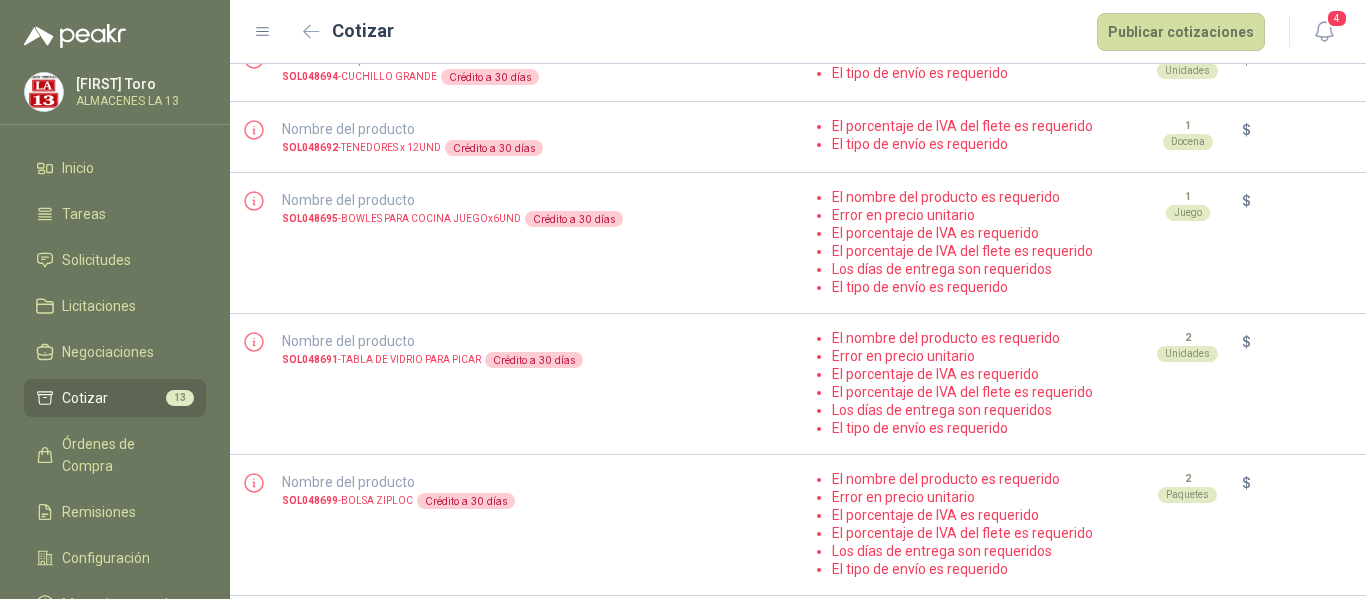 scroll, scrollTop: 797, scrollLeft: 0, axis: vertical 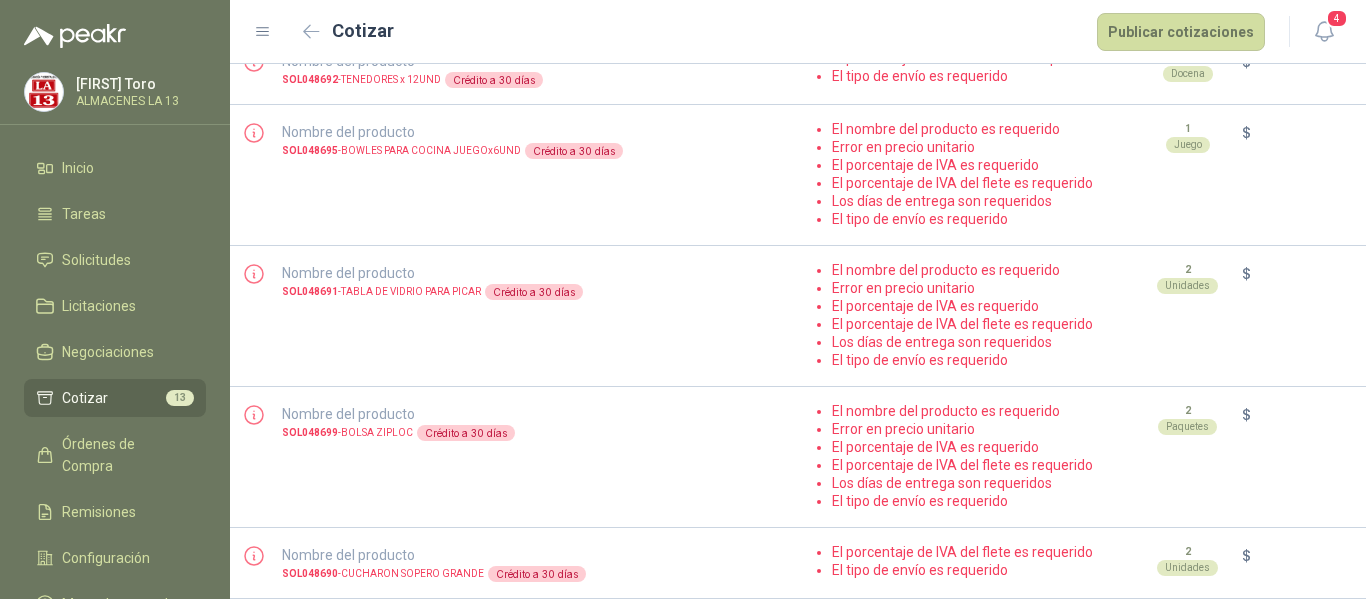 click on "Cotizar Publicar cotizaciones" at bounding box center (781, 32) 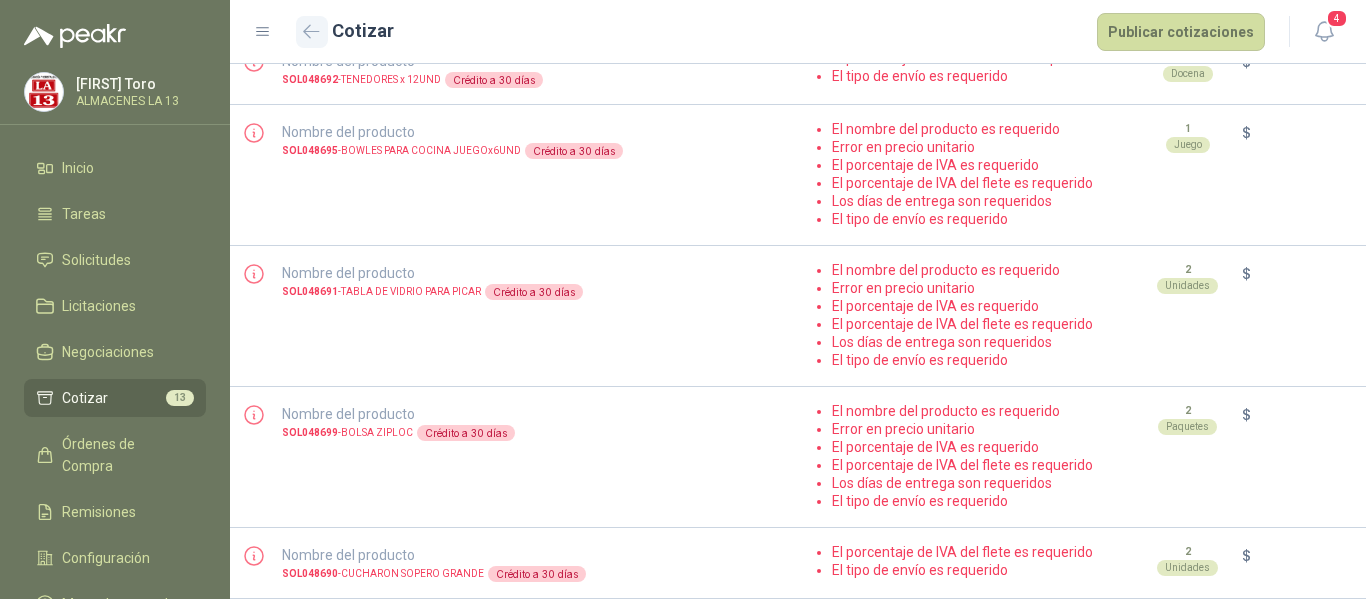 click 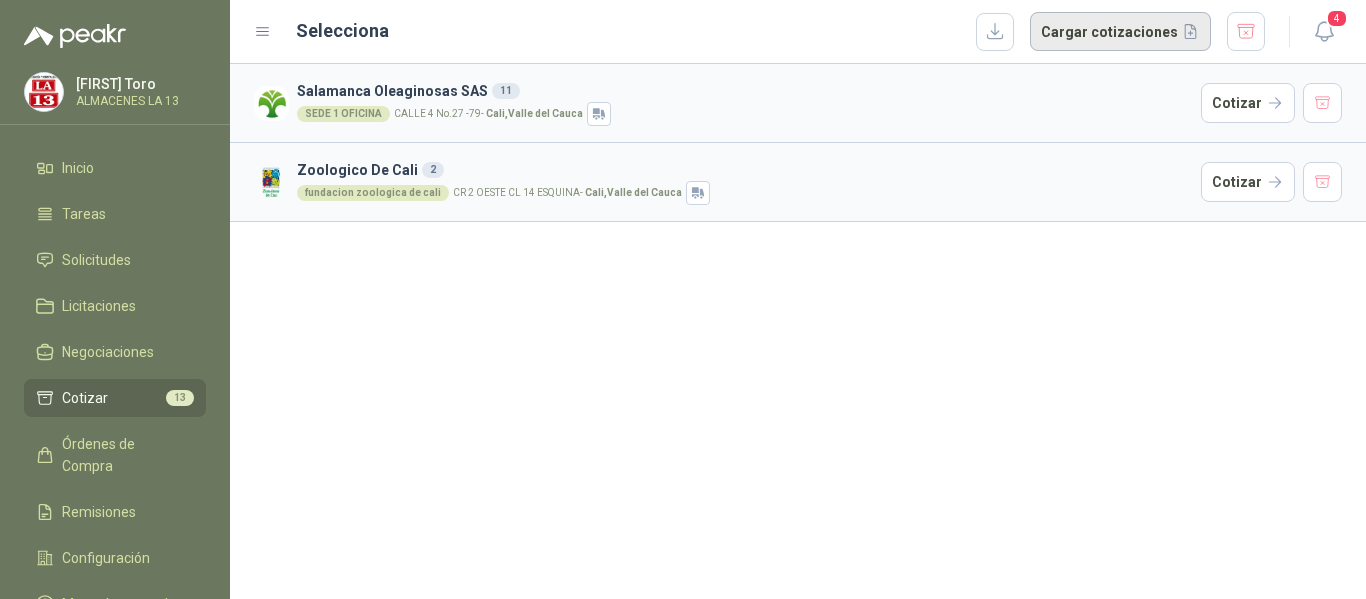 click on "Cargar cotizaciones" at bounding box center [1120, 32] 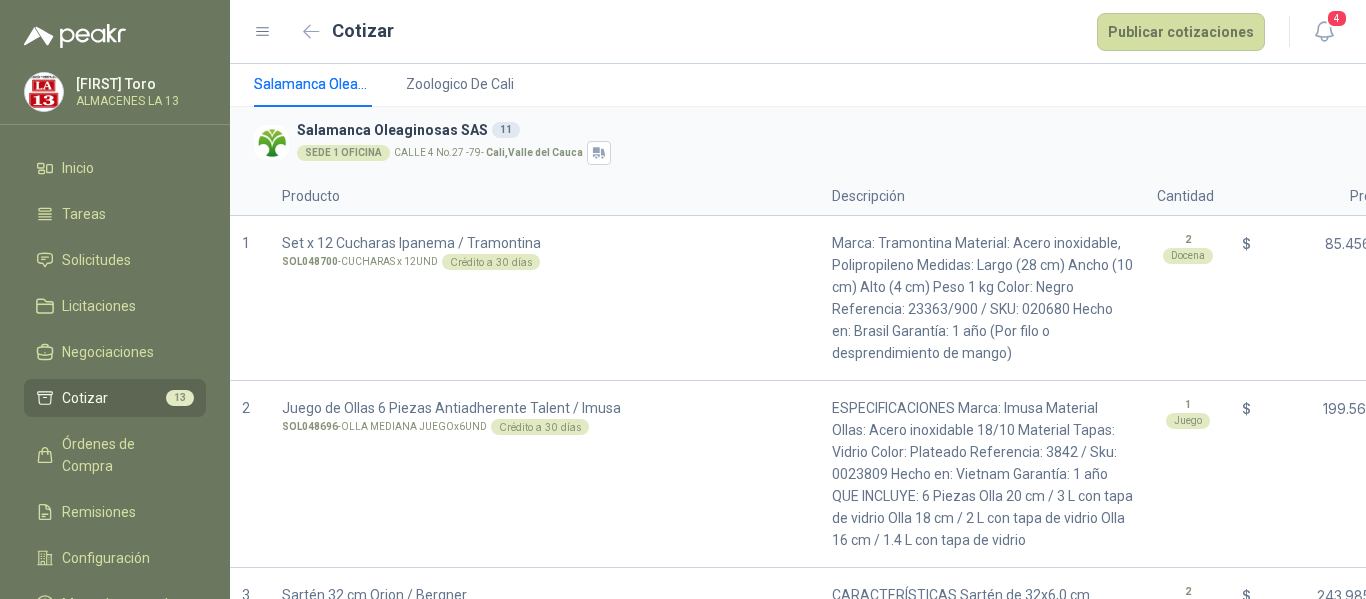 scroll, scrollTop: 0, scrollLeft: 0, axis: both 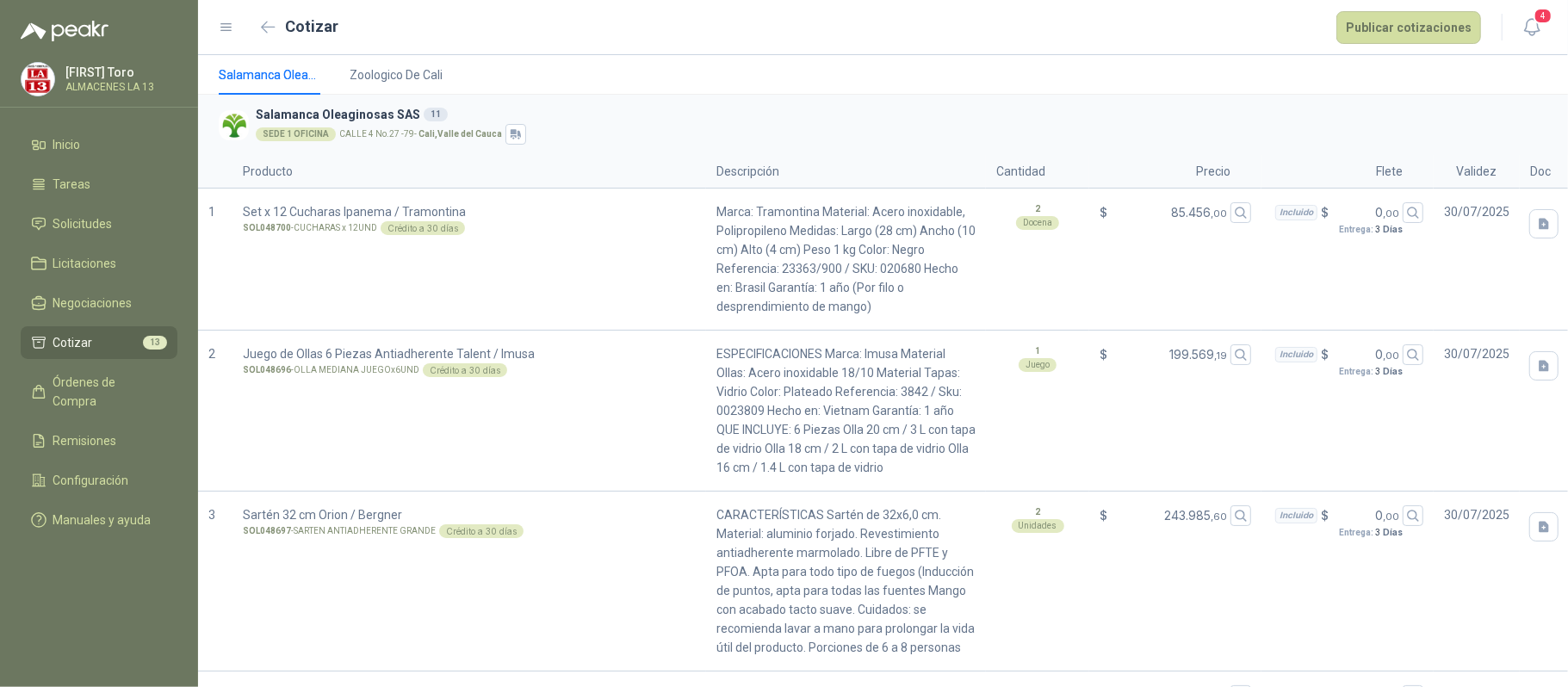 drag, startPoint x: 1063, startPoint y: 3, endPoint x: 809, endPoint y: 53, distance: 258.87449 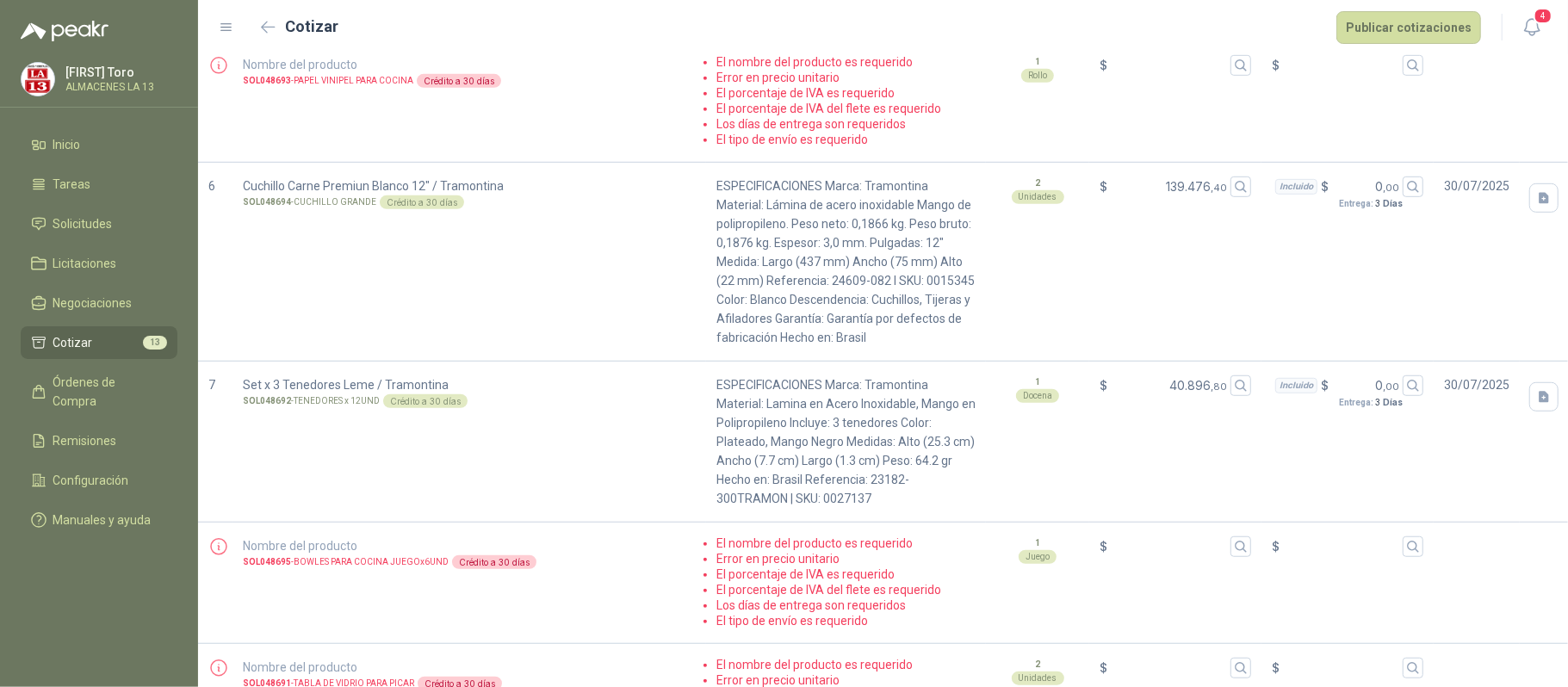 scroll, scrollTop: 803, scrollLeft: 0, axis: vertical 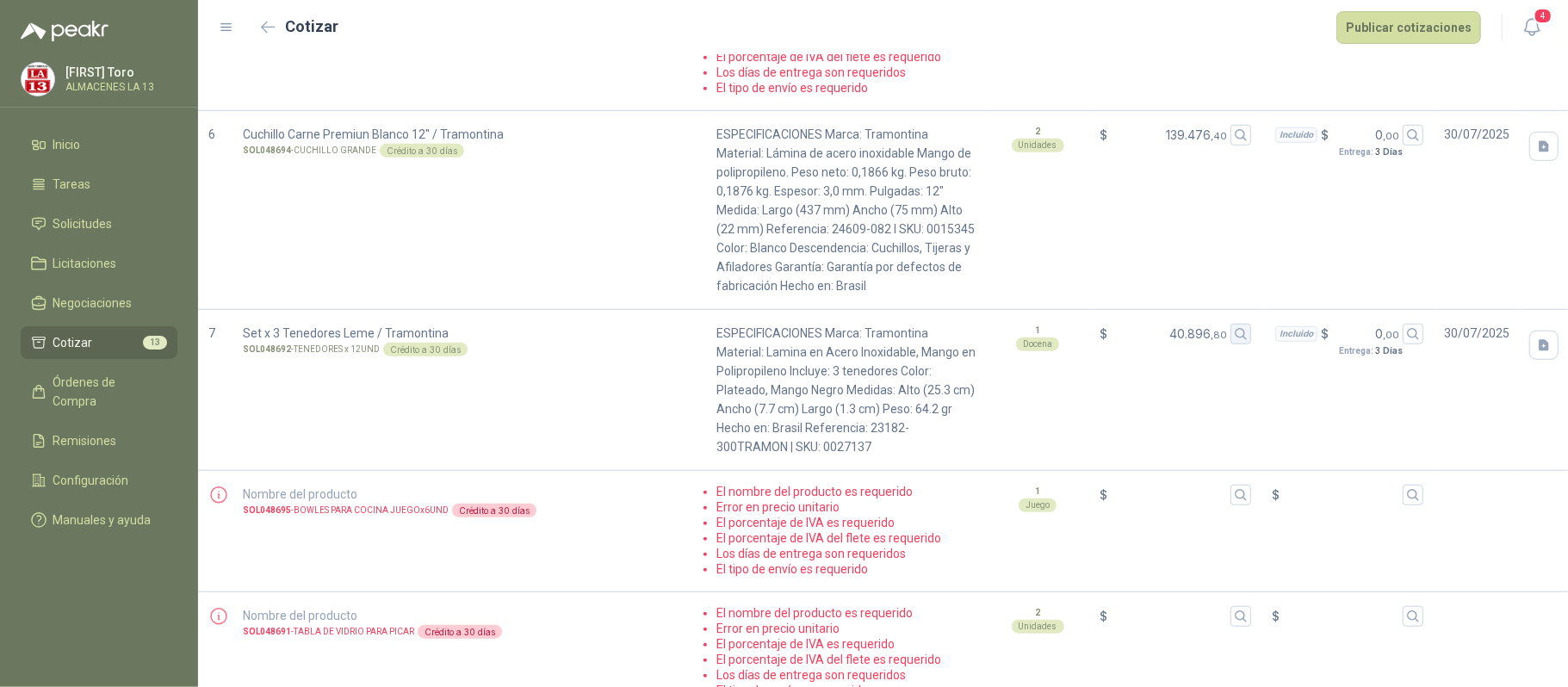 click 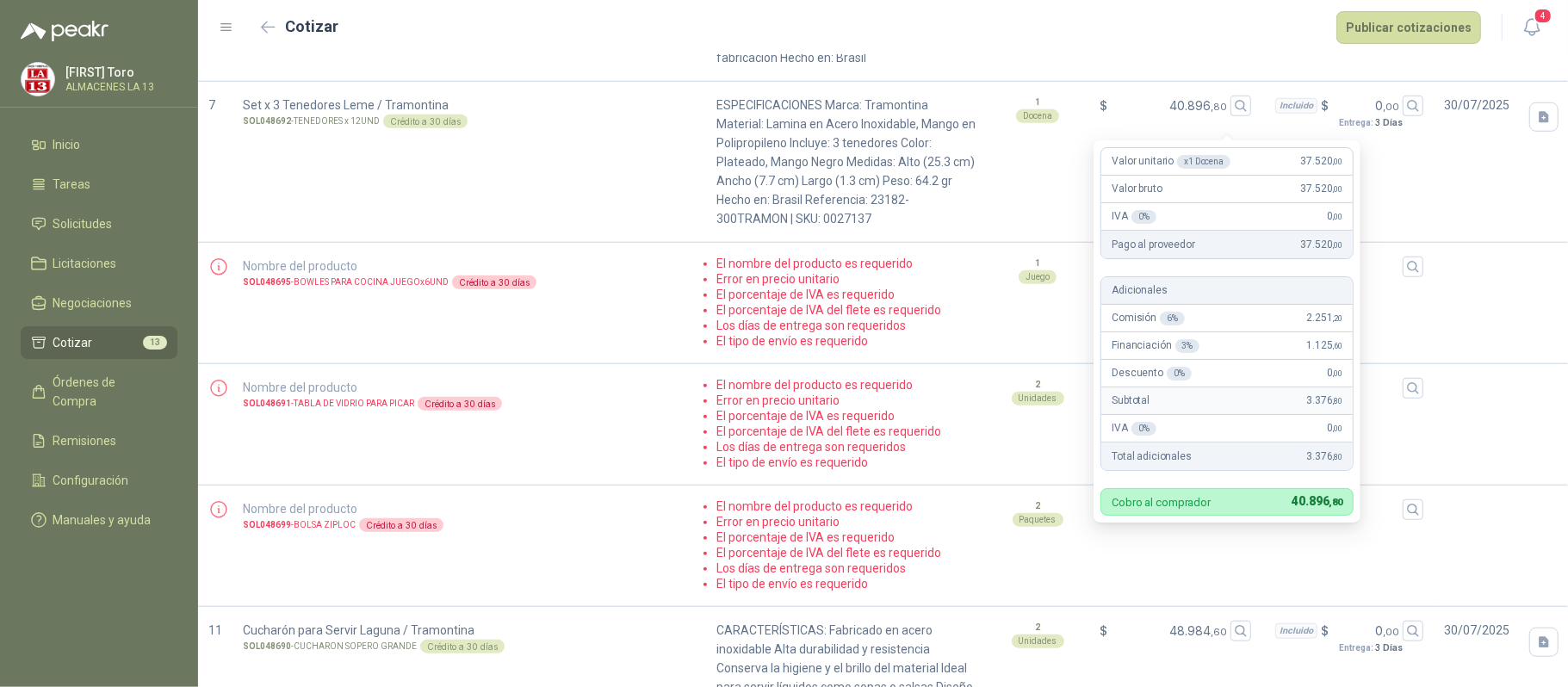 scroll, scrollTop: 1033, scrollLeft: 0, axis: vertical 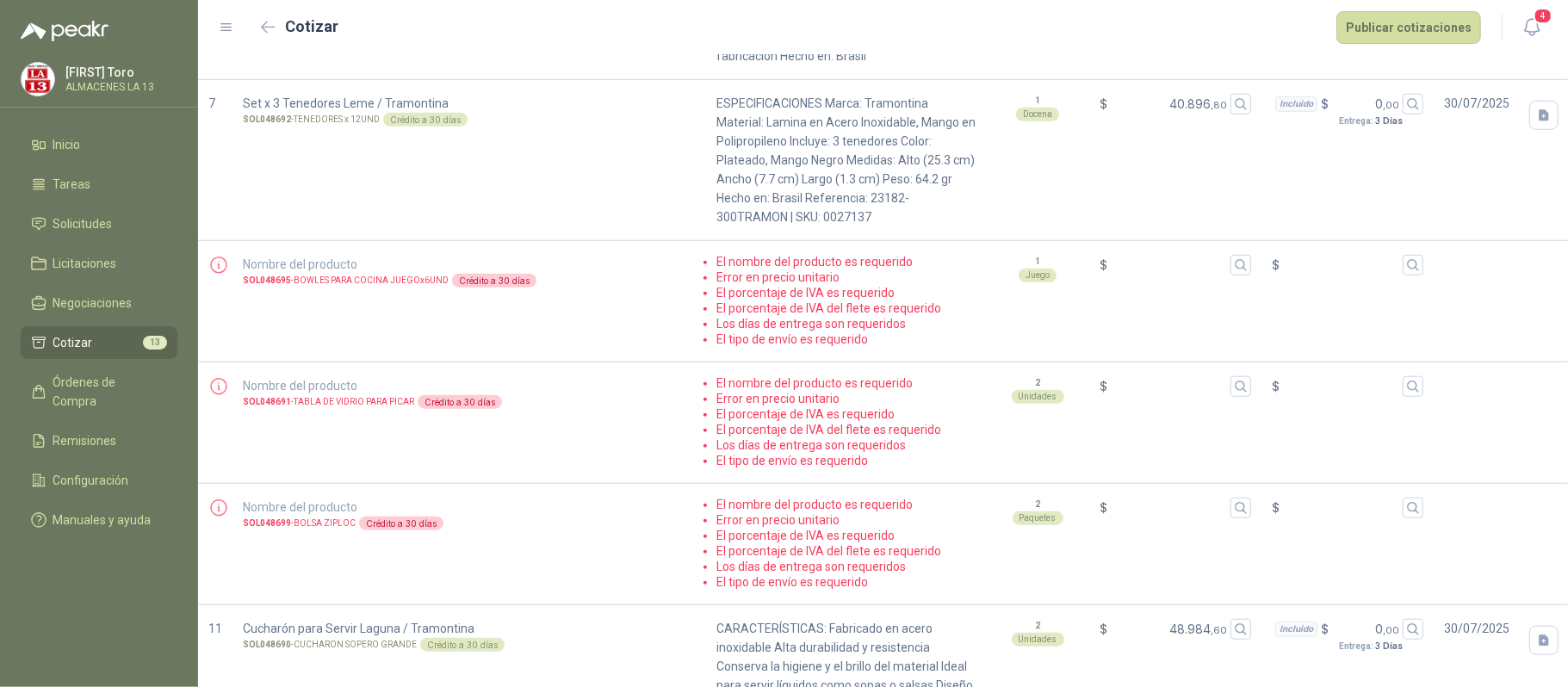 click on "Los días de entrega son requeridos" at bounding box center (846, 324) 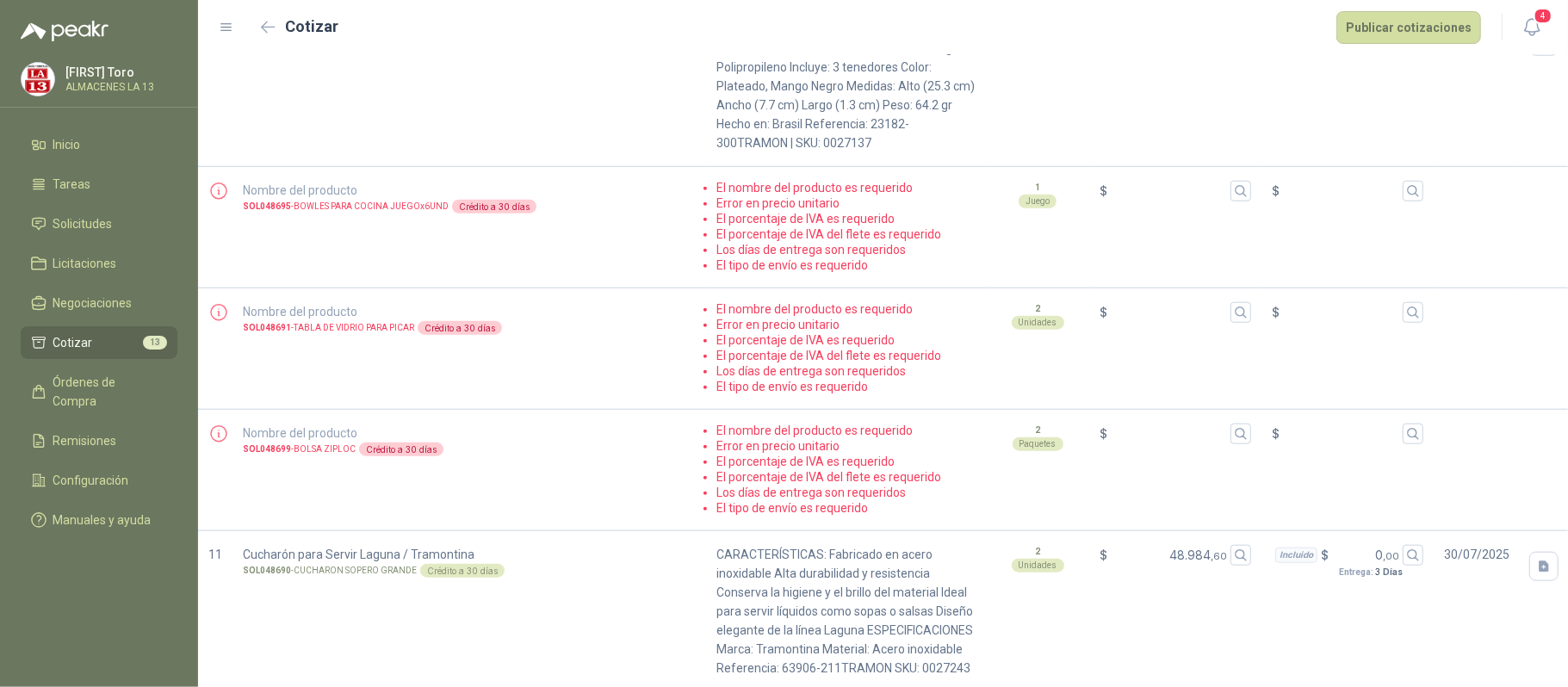 scroll, scrollTop: 1148, scrollLeft: 0, axis: vertical 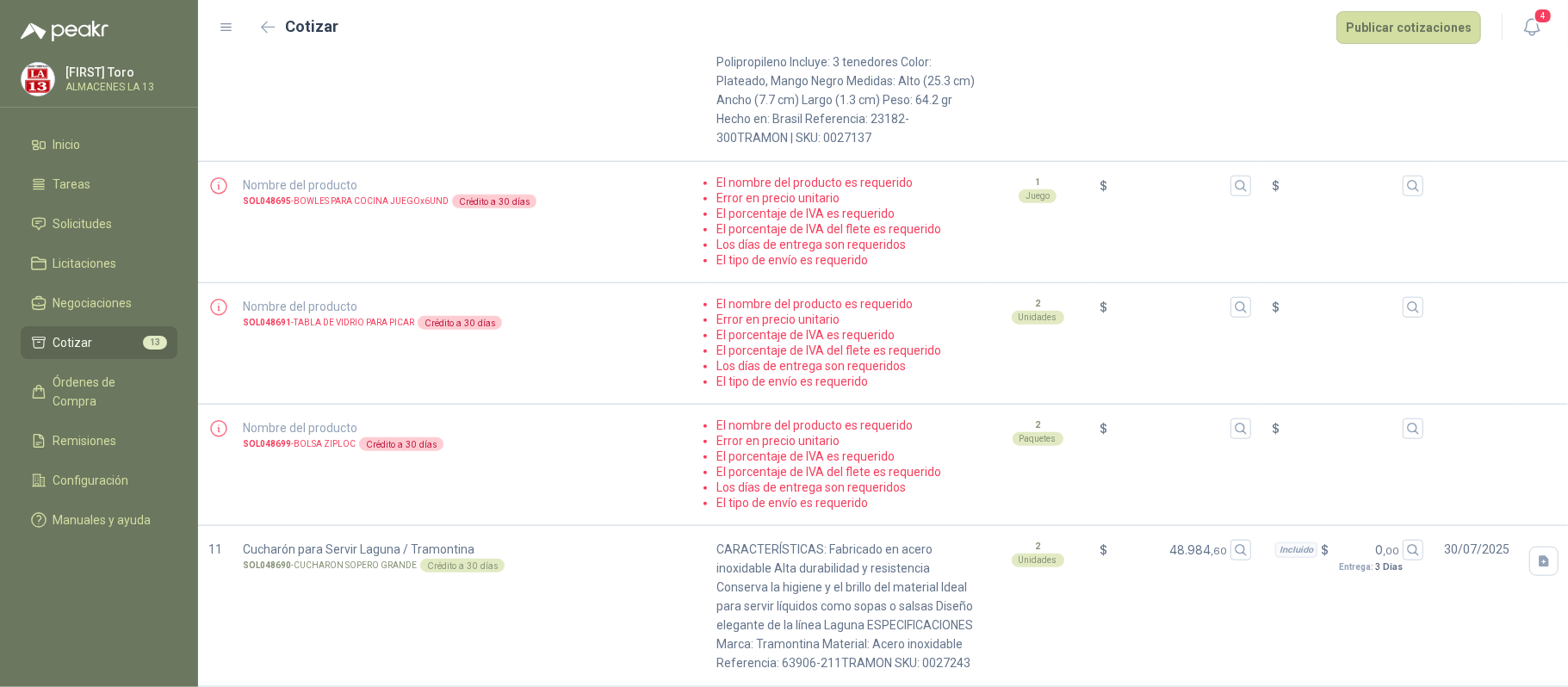 drag, startPoint x: 923, startPoint y: 404, endPoint x: 587, endPoint y: 379, distance: 336.92878 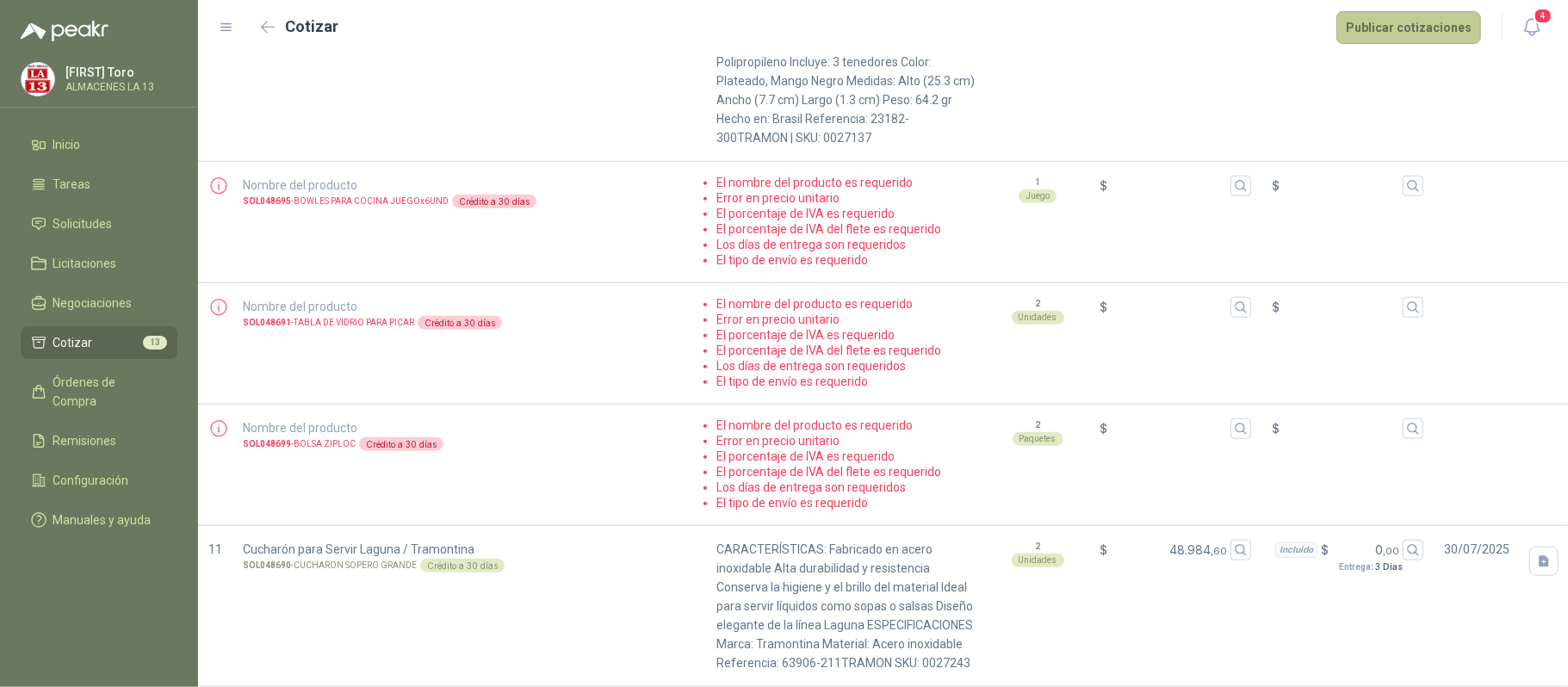 click on "Publicar cotizaciones" at bounding box center [1409, 28] 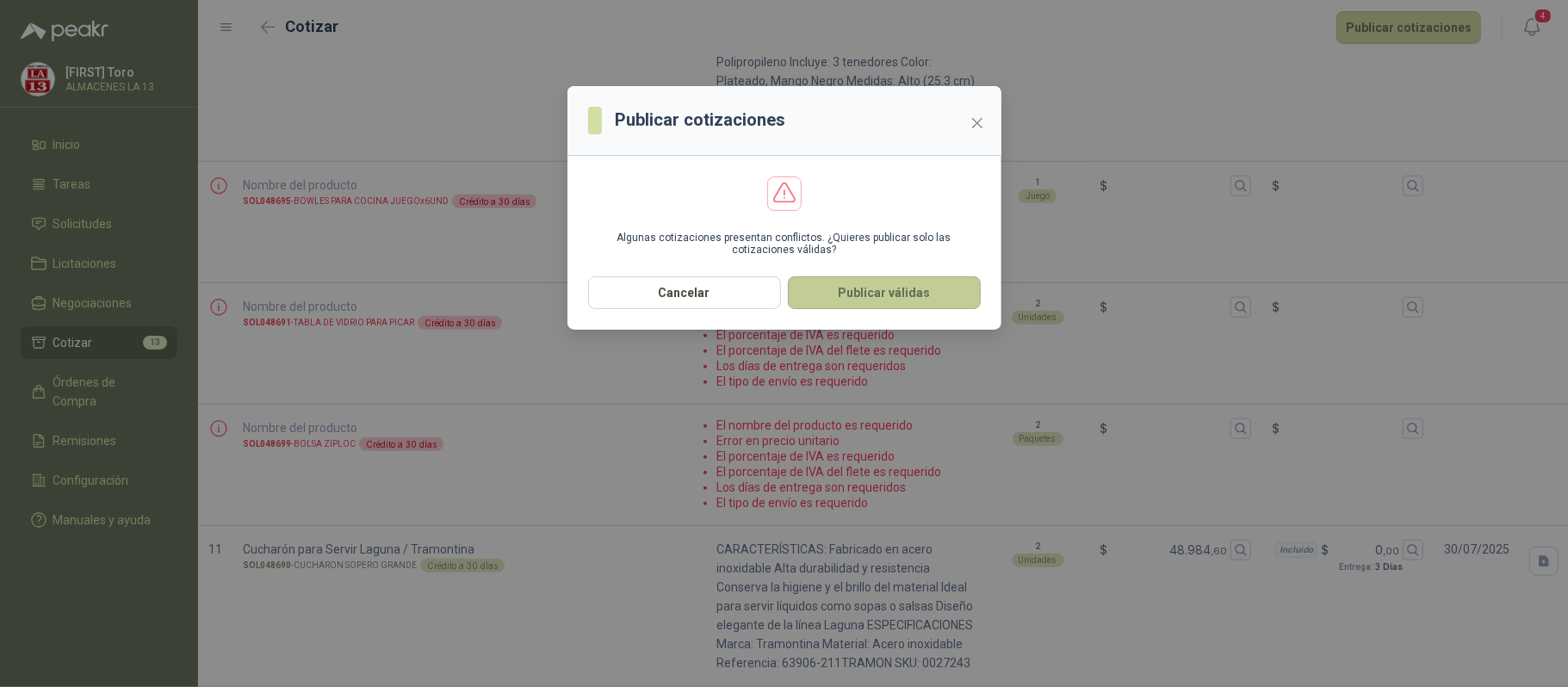 click on "Publicar válidas" at bounding box center [884, 293] 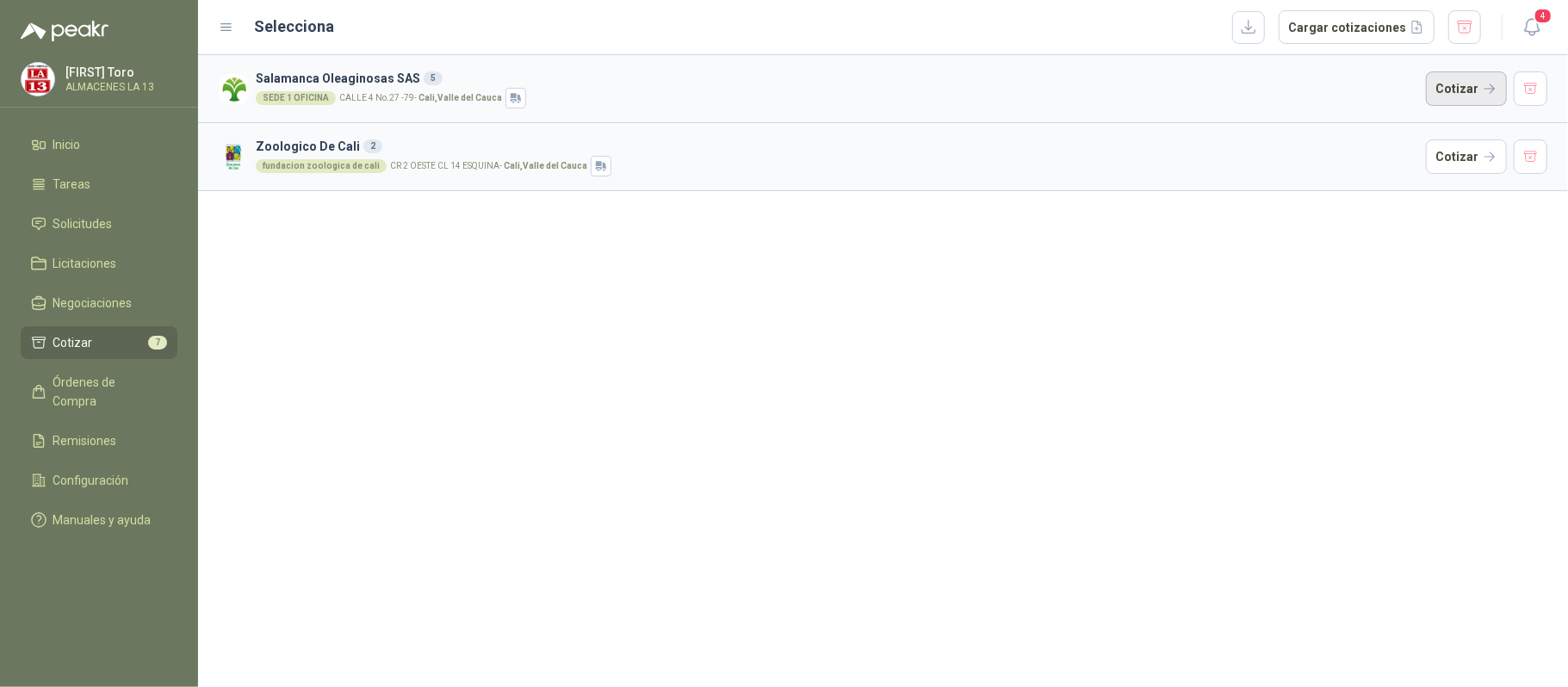 click on "Cotizar" at bounding box center [1466, 89] 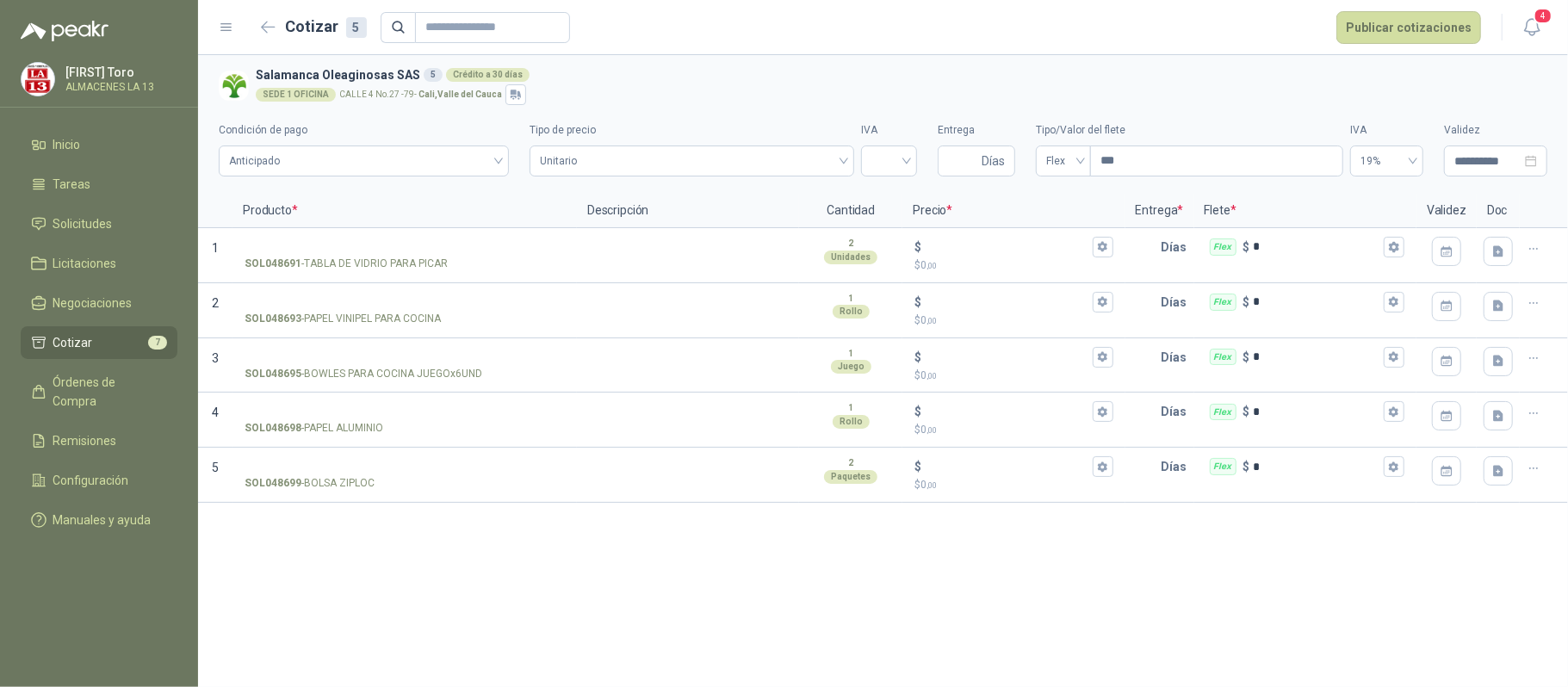 click on "**********" at bounding box center [883, 371] 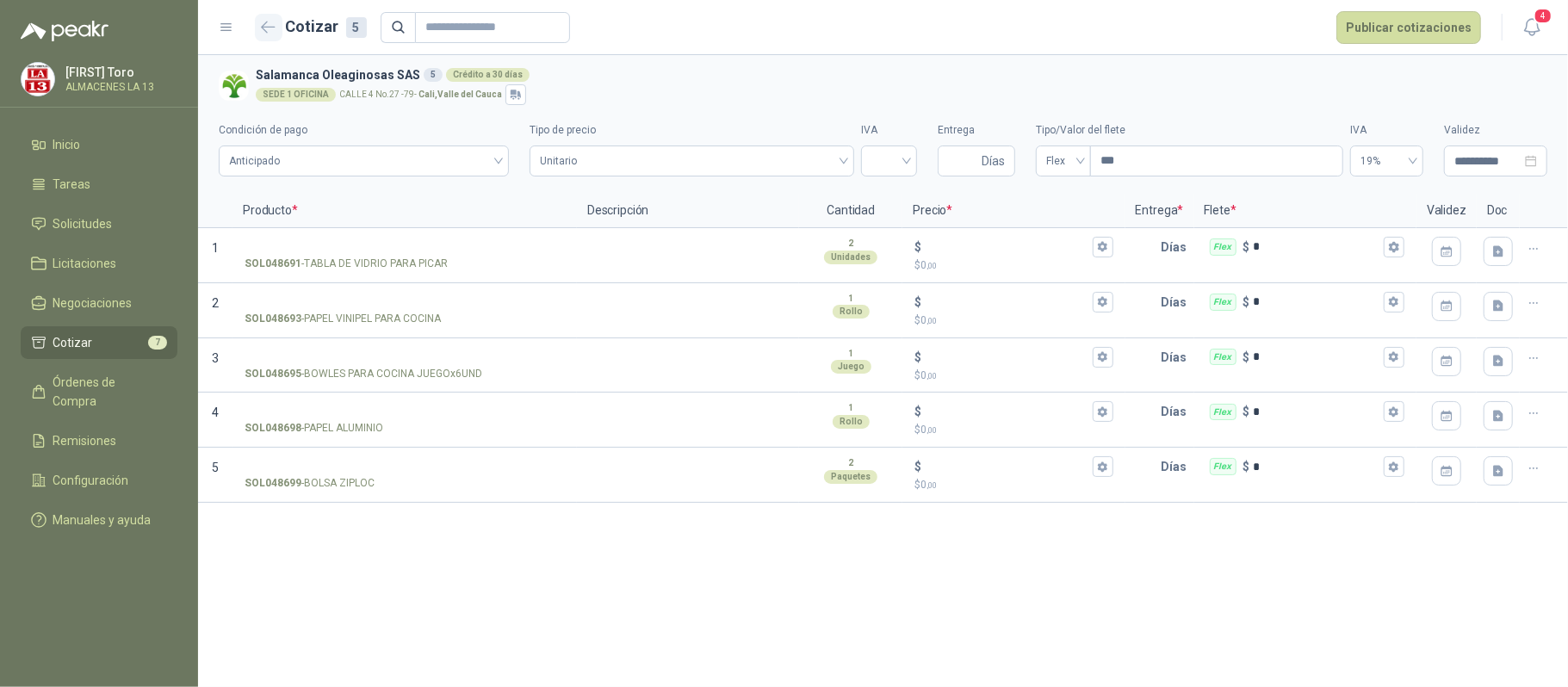 click 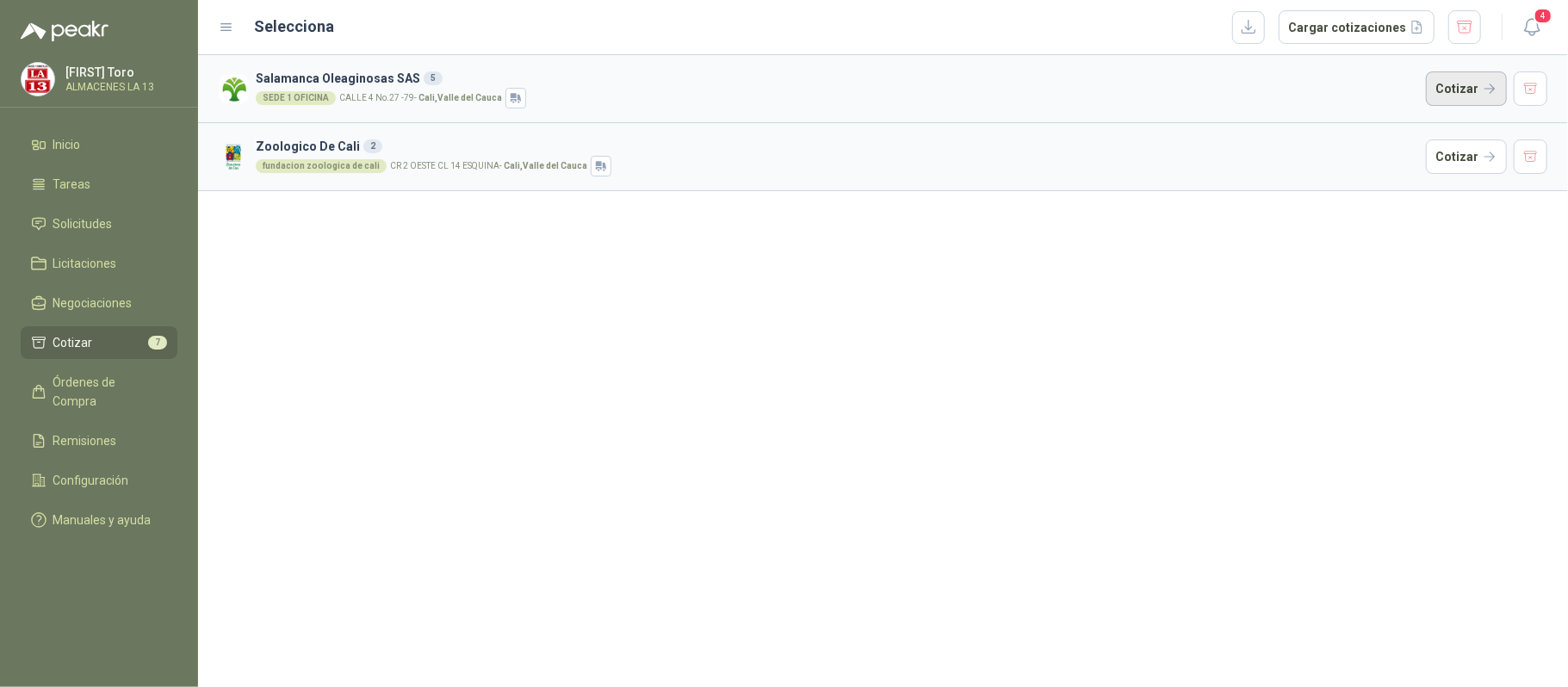 click on "Cotizar" at bounding box center [1466, 89] 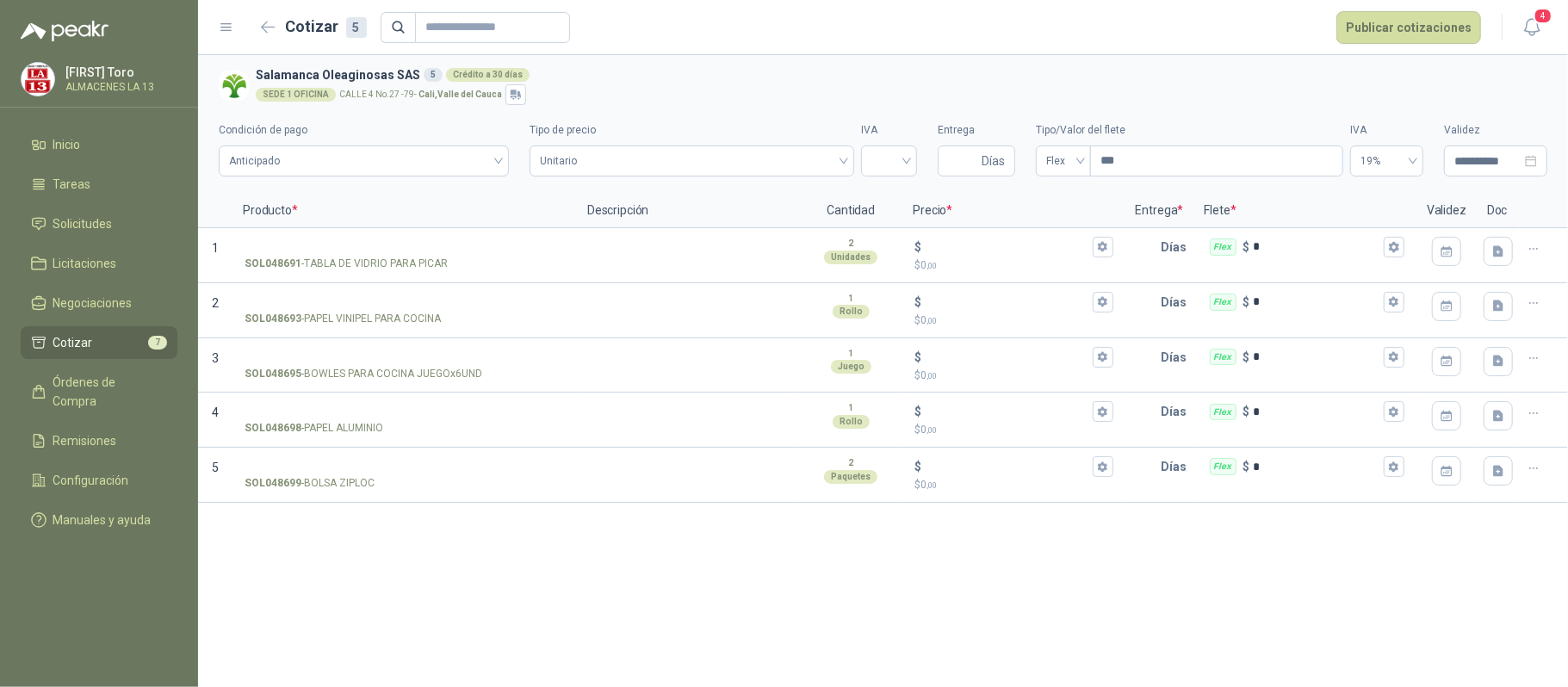click on "Cotizar 5 Publicar cotizaciones" at bounding box center (868, 28) 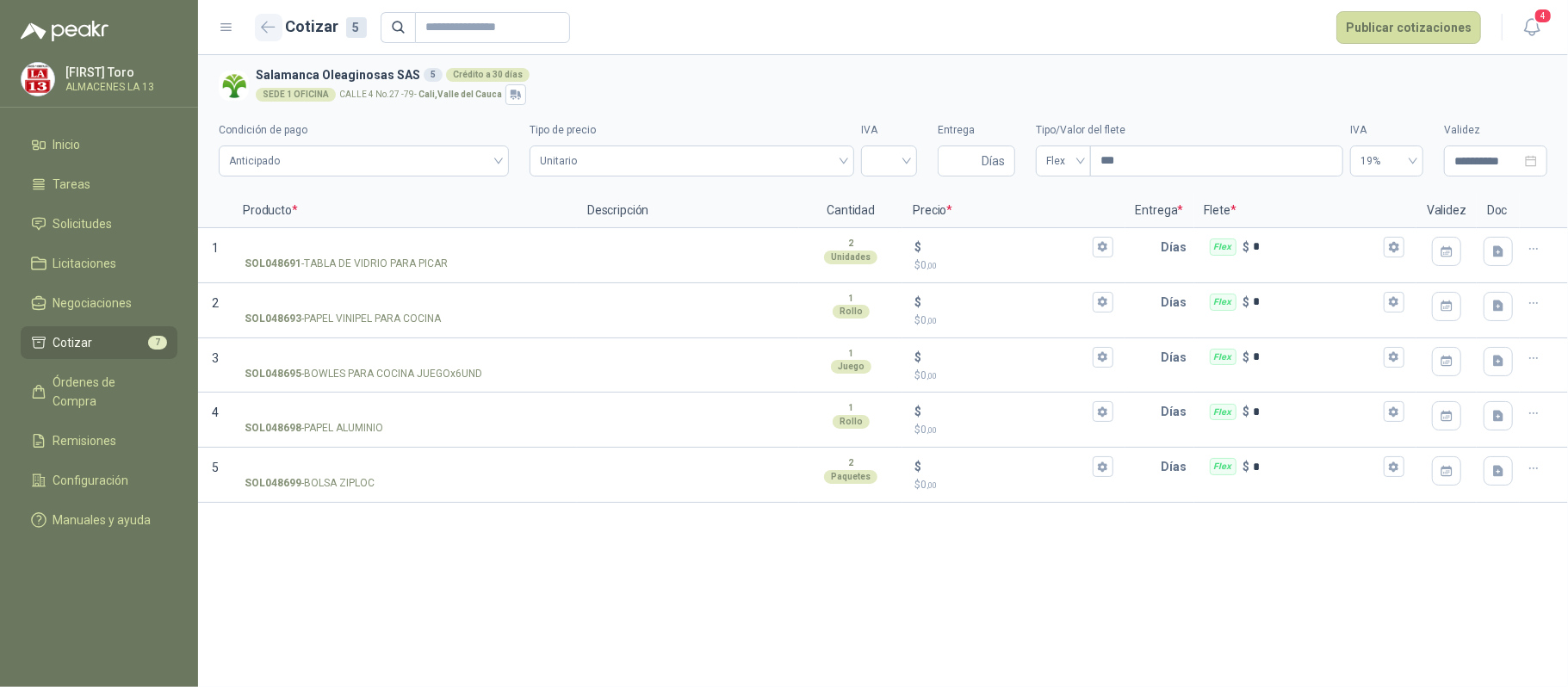 click 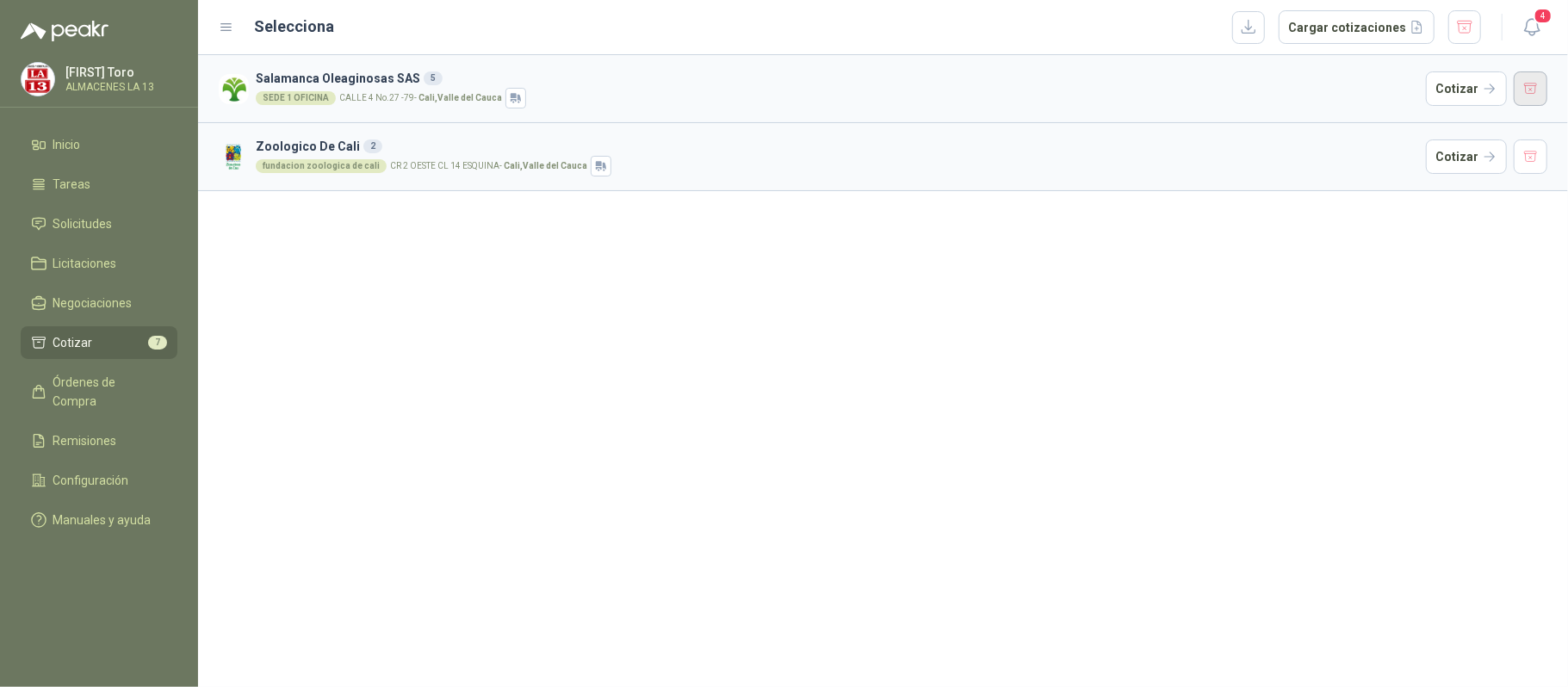 click at bounding box center (1531, 89) 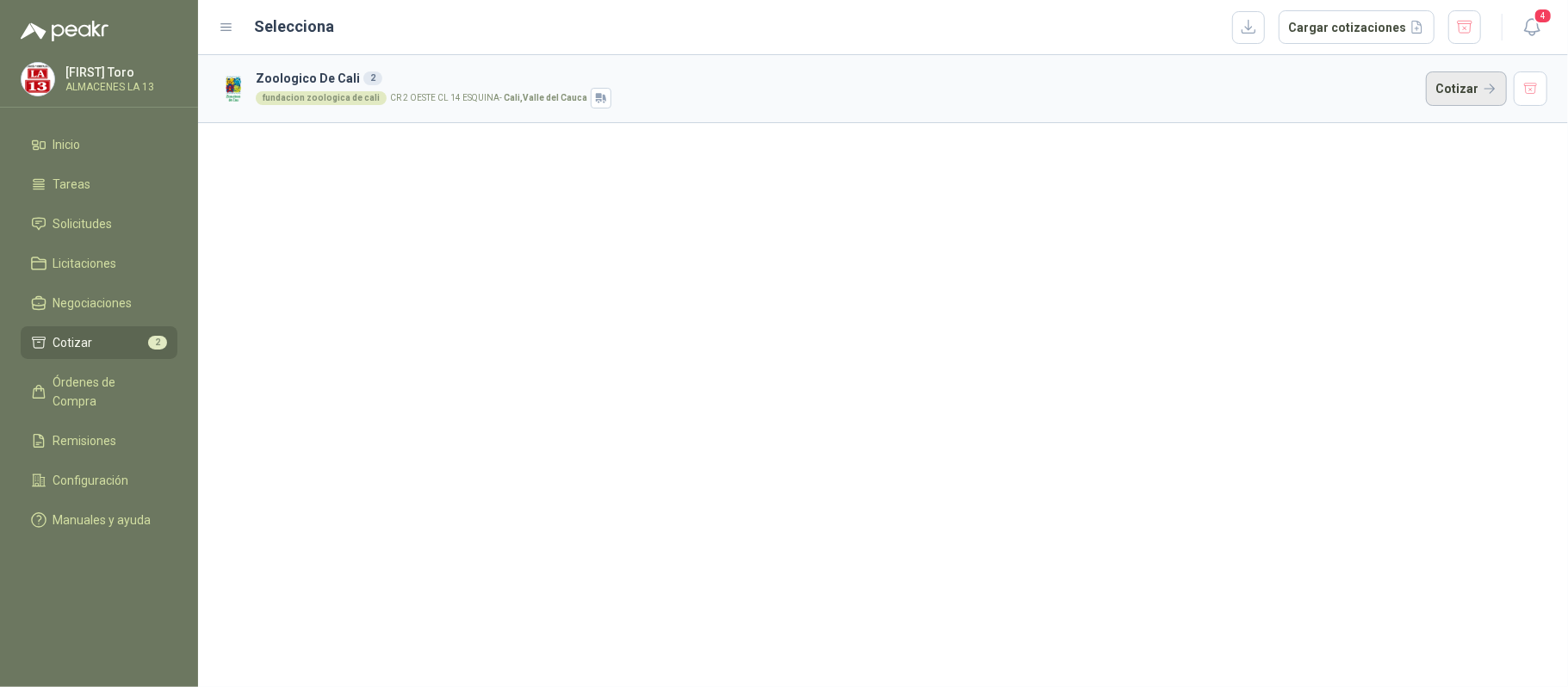 click on "Cotizar" at bounding box center (1466, 89) 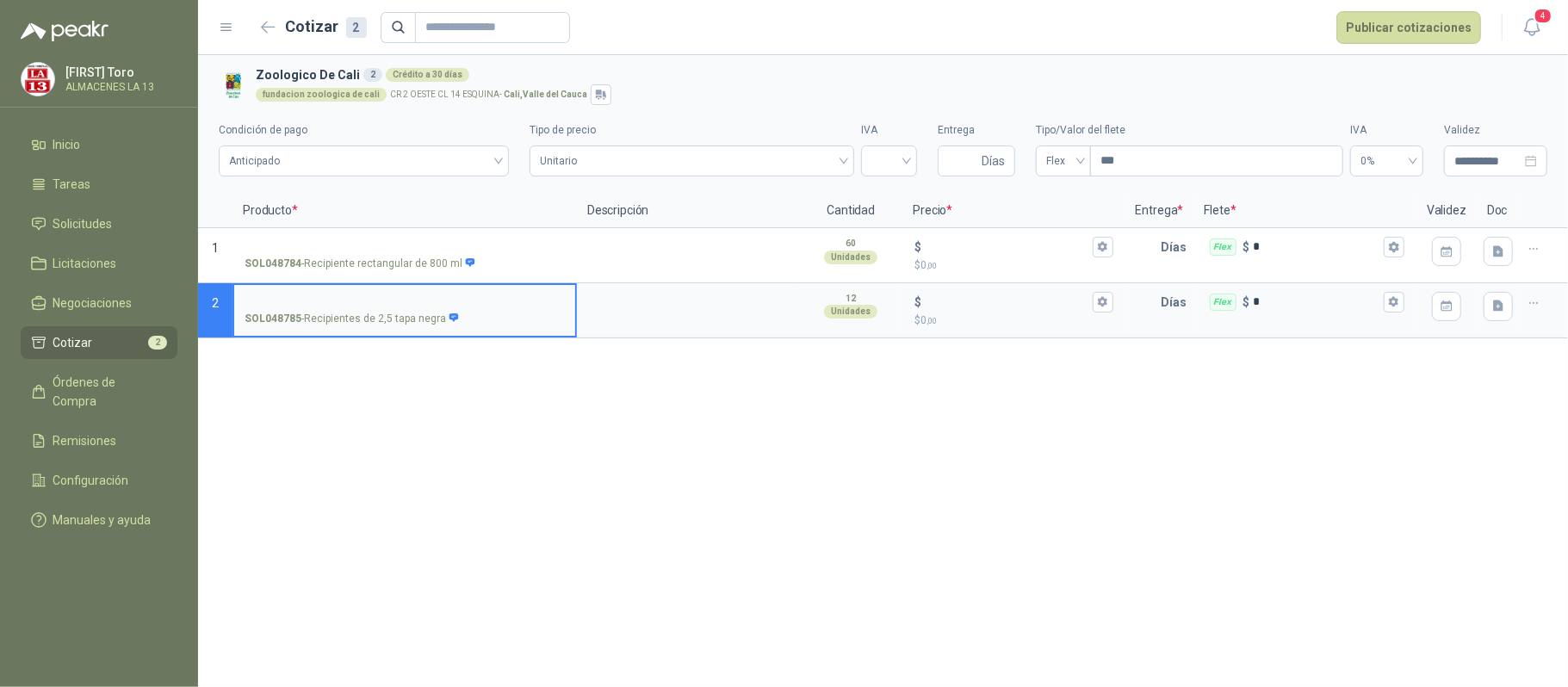 type 